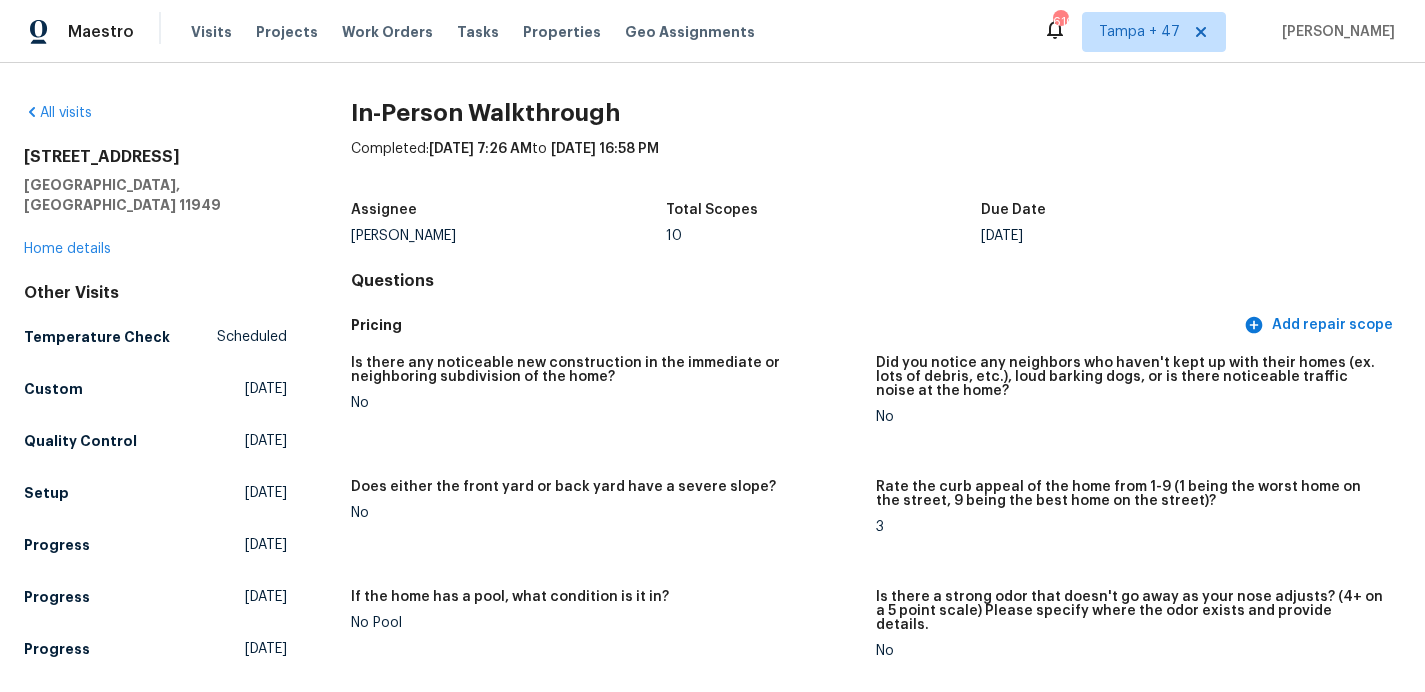 scroll, scrollTop: 0, scrollLeft: 0, axis: both 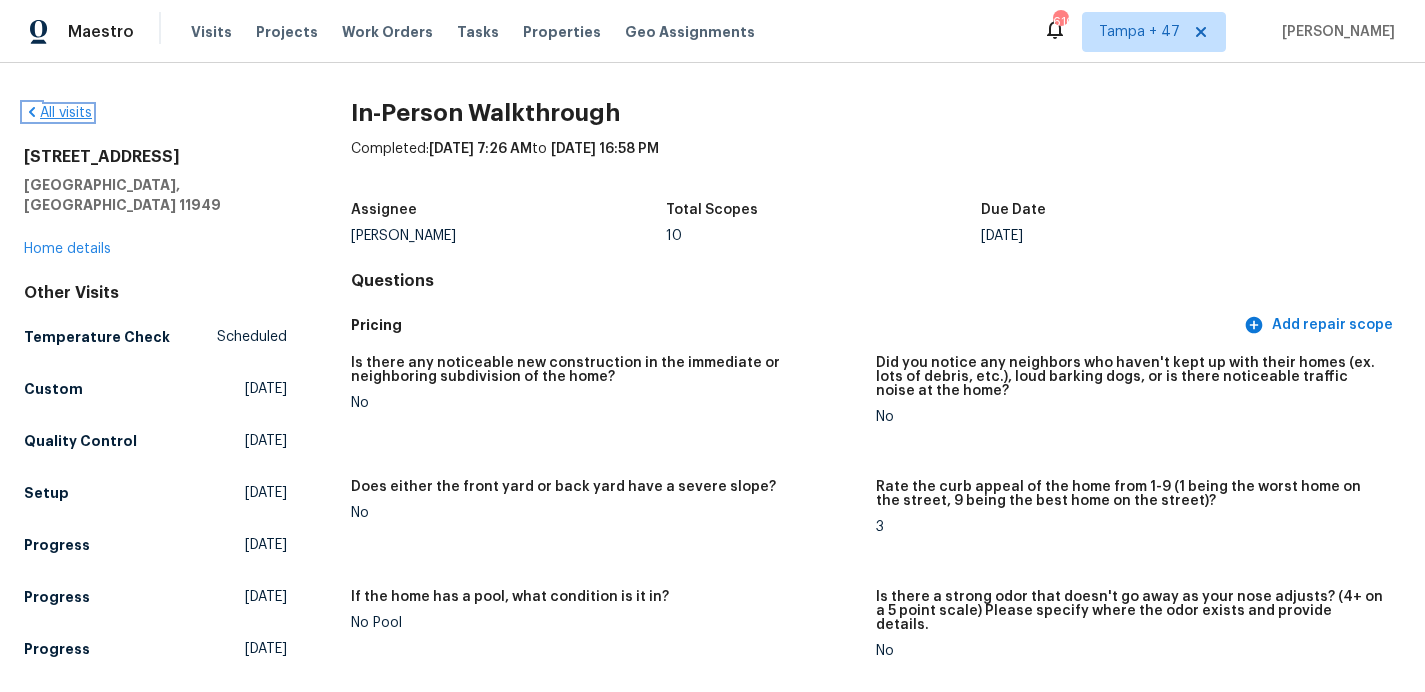 click on "All visits" at bounding box center (58, 113) 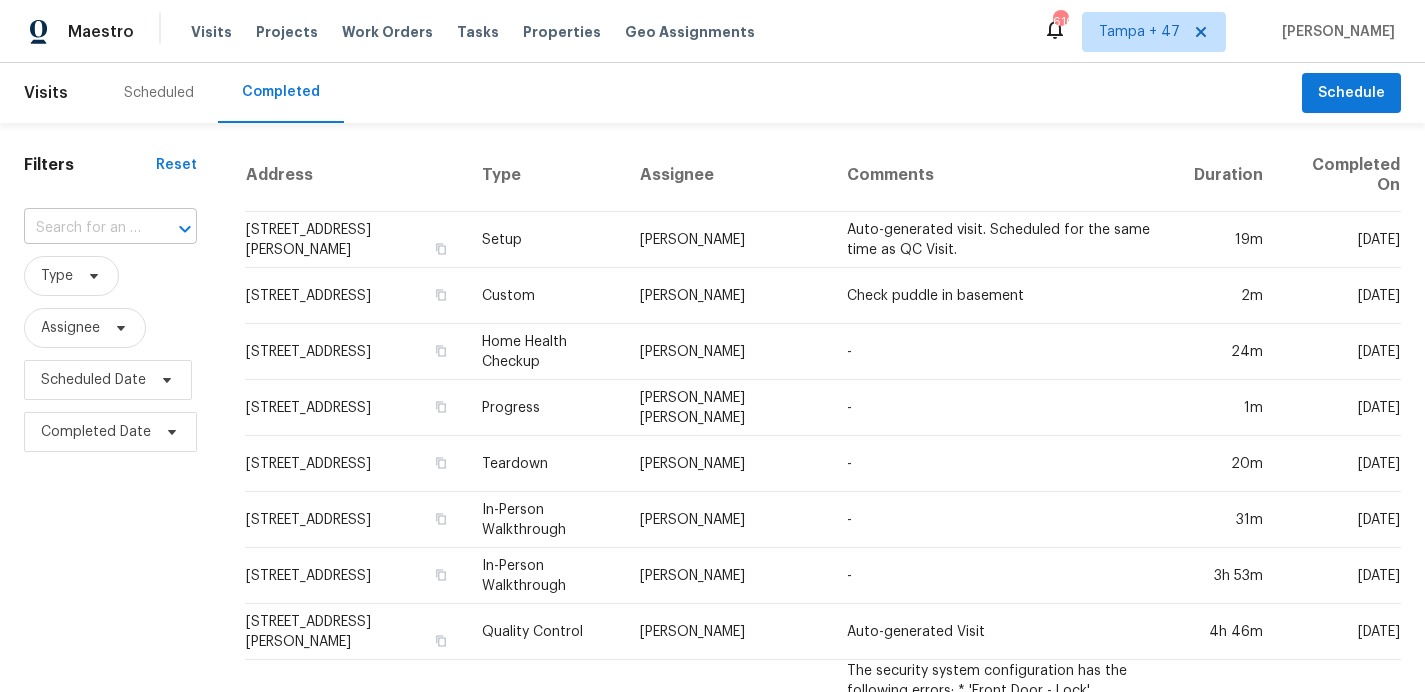 click at bounding box center [82, 228] 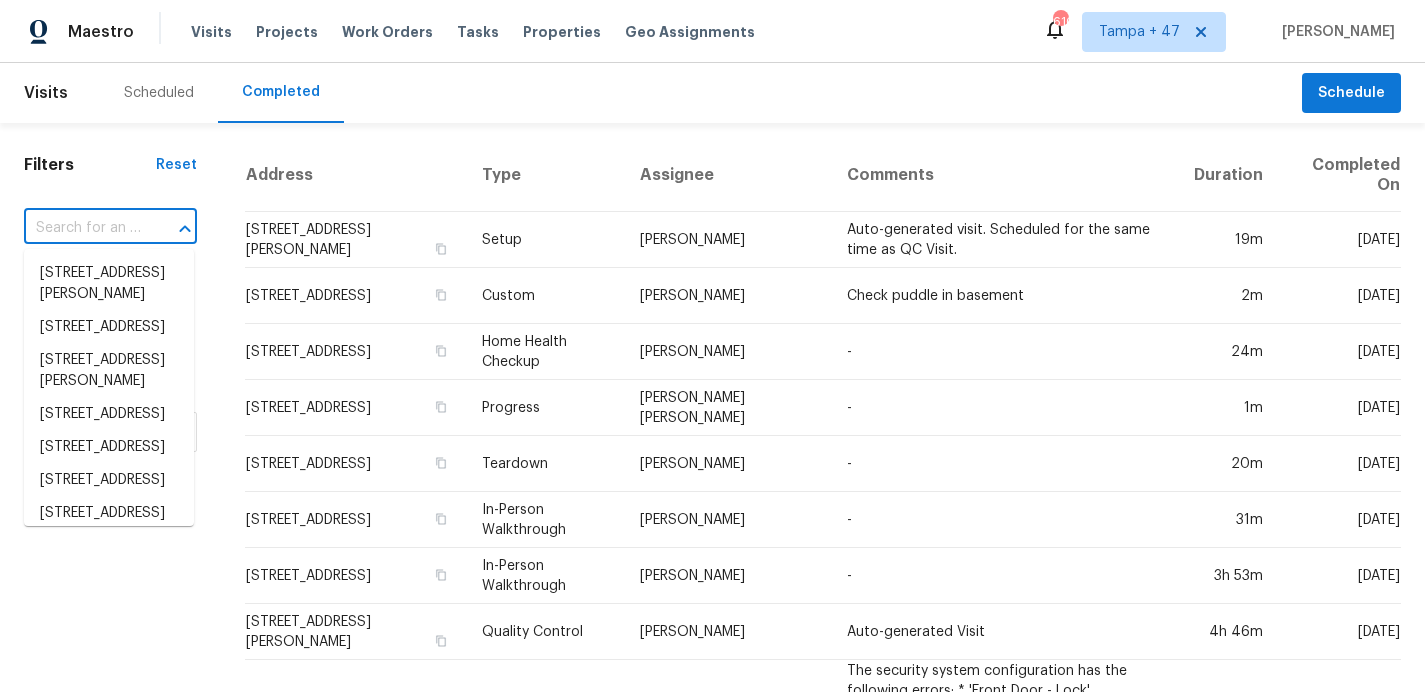 paste on "[STREET_ADDRESS][PERSON_NAME]" 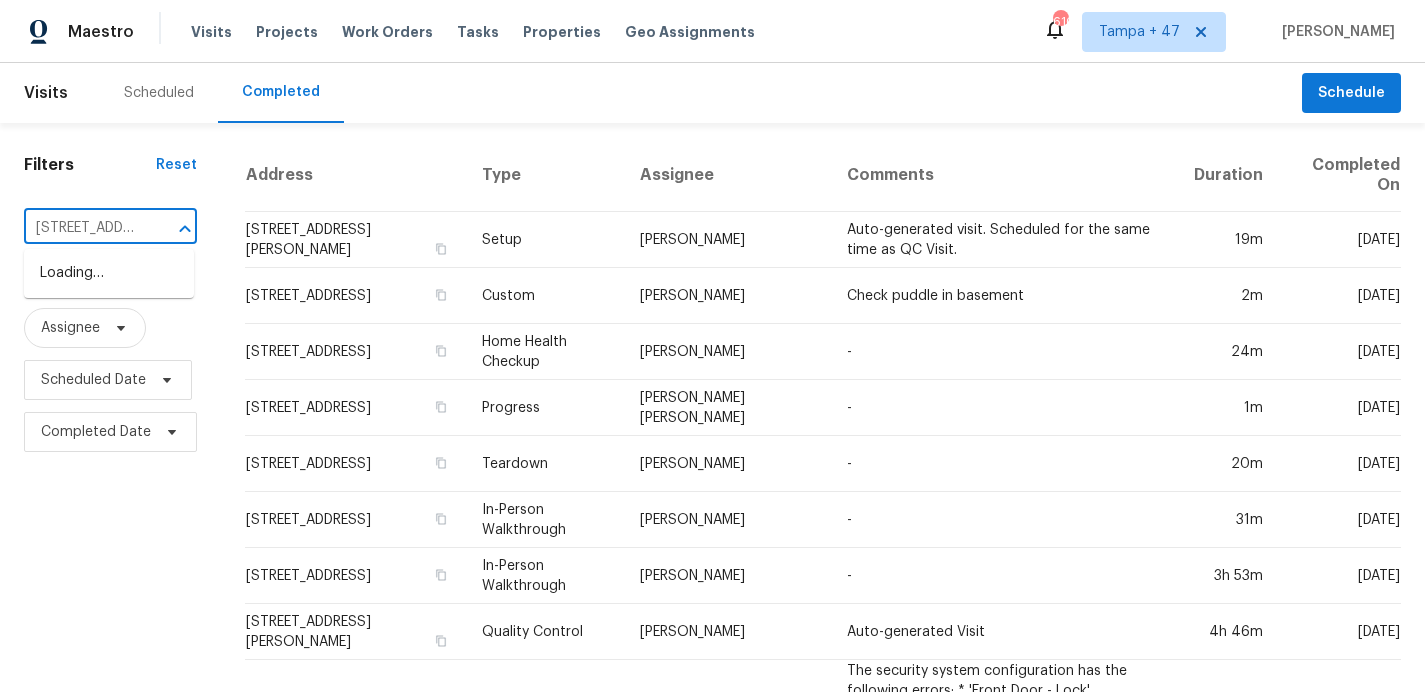 scroll, scrollTop: 0, scrollLeft: 117, axis: horizontal 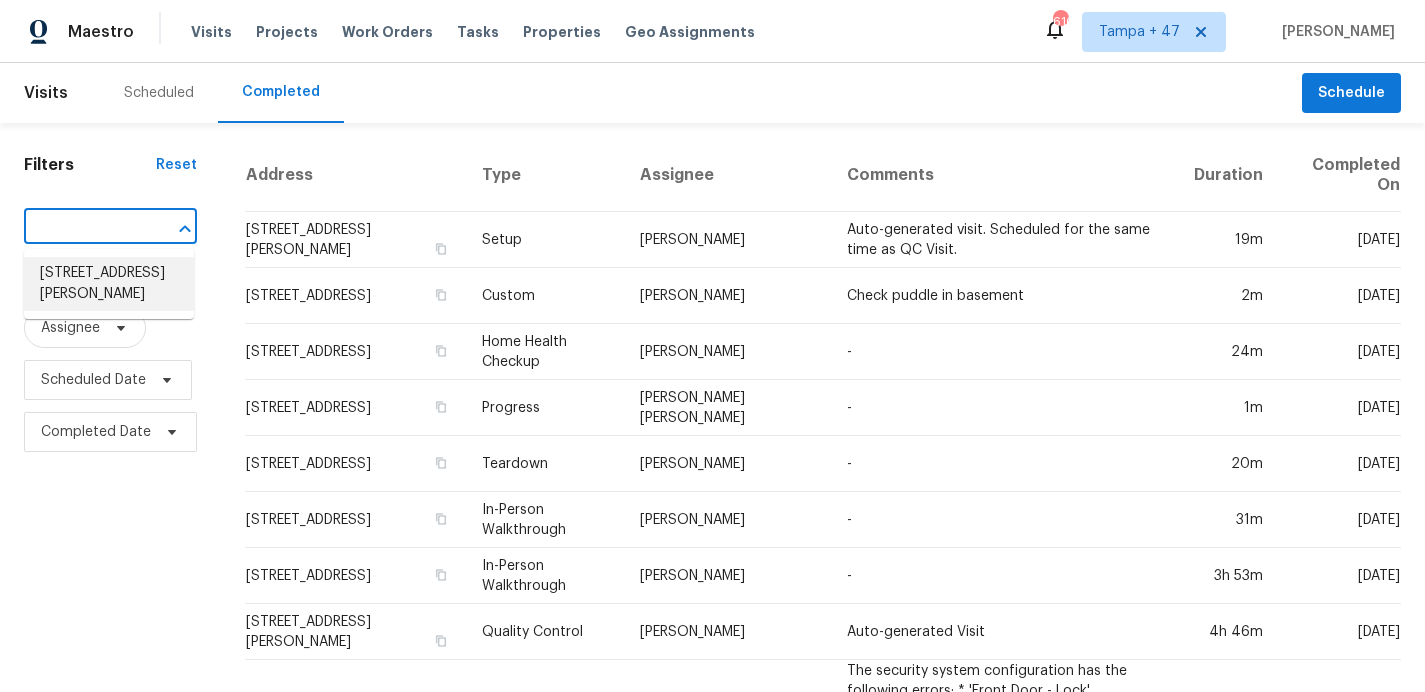 click on "[STREET_ADDRESS][PERSON_NAME]" at bounding box center (109, 284) 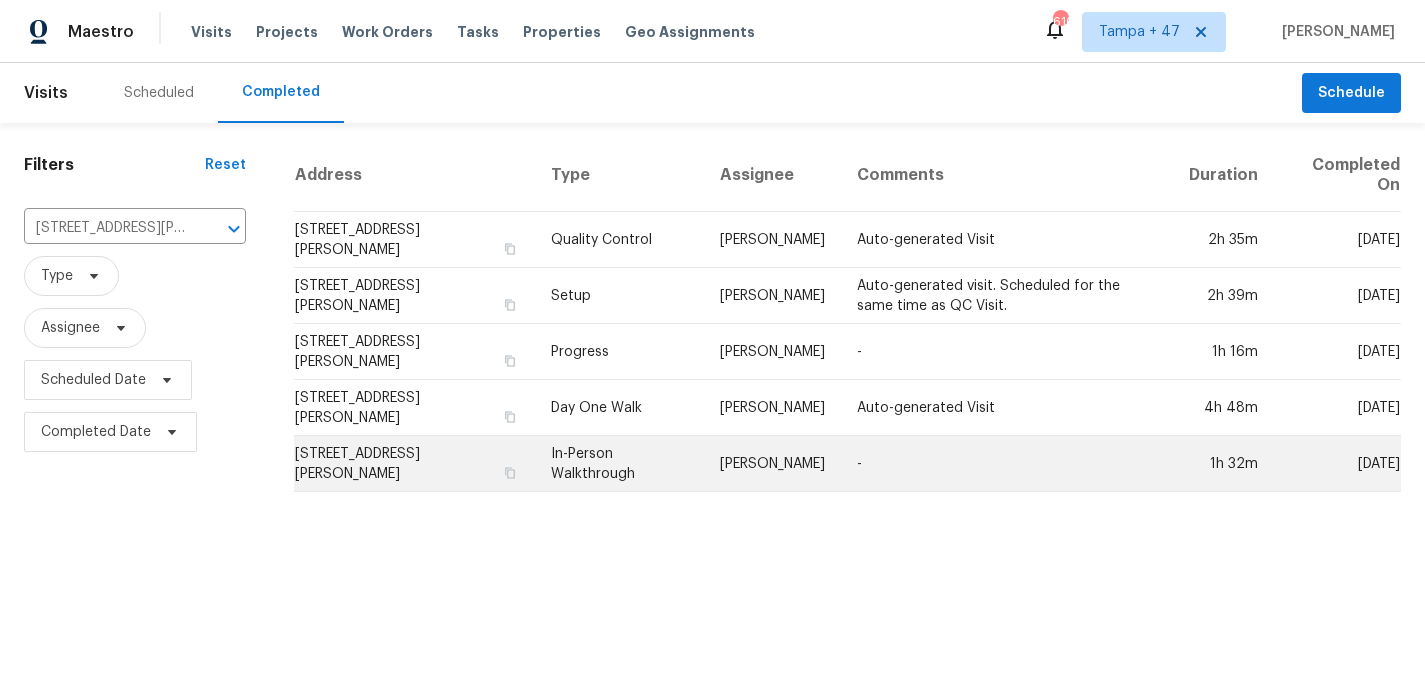 click on "In-Person Walkthrough" at bounding box center (619, 464) 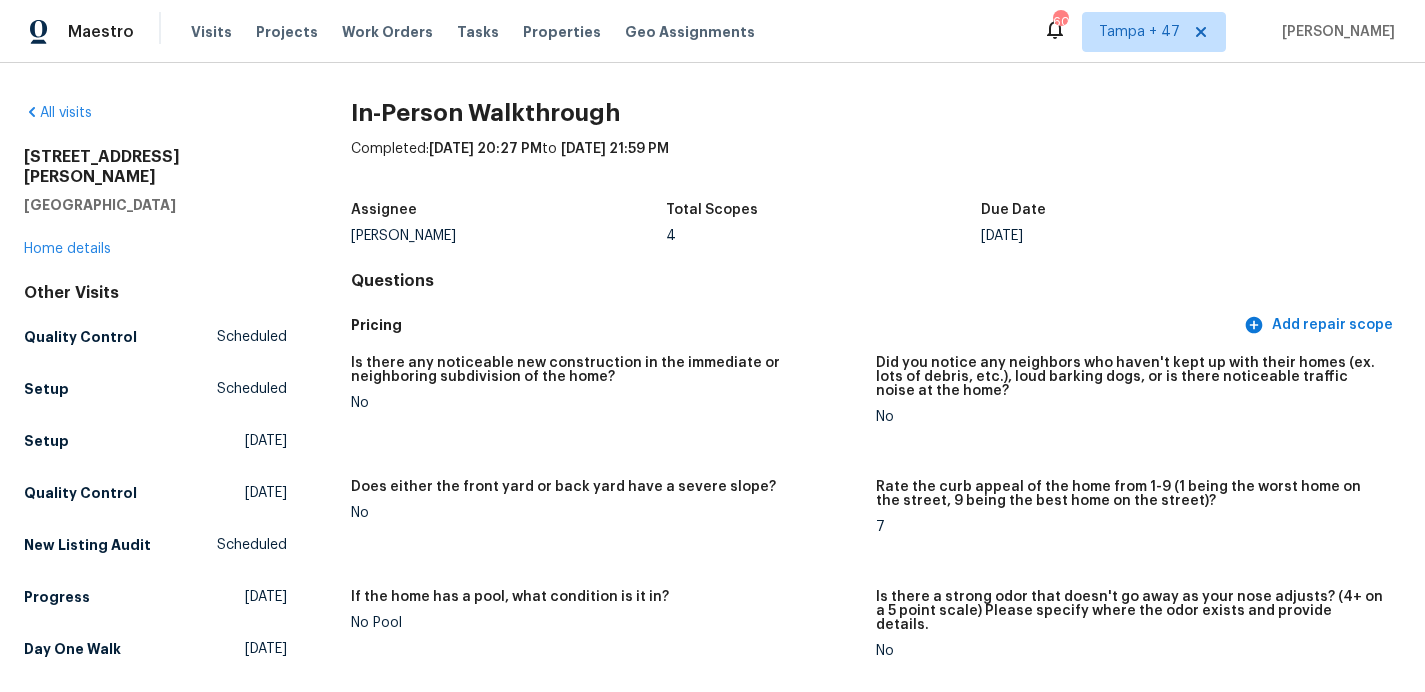 scroll, scrollTop: 3825, scrollLeft: 0, axis: vertical 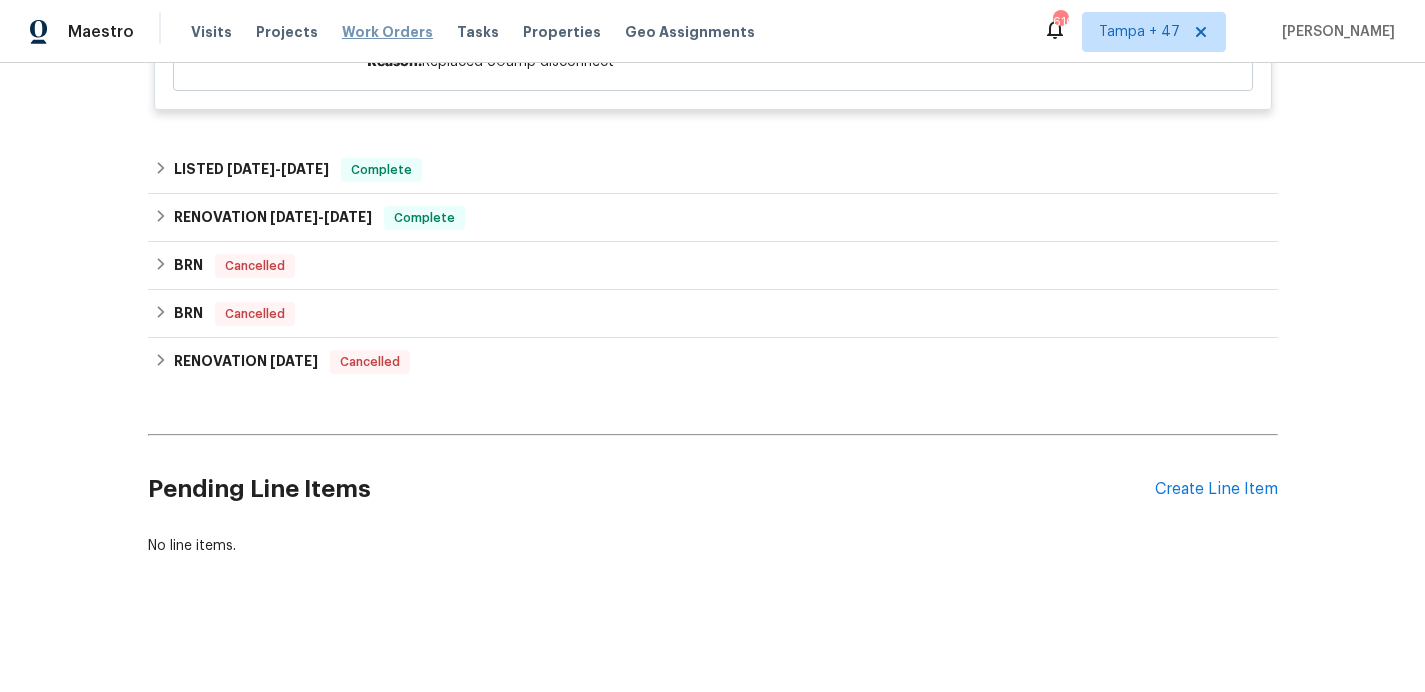click on "Work Orders" at bounding box center (387, 32) 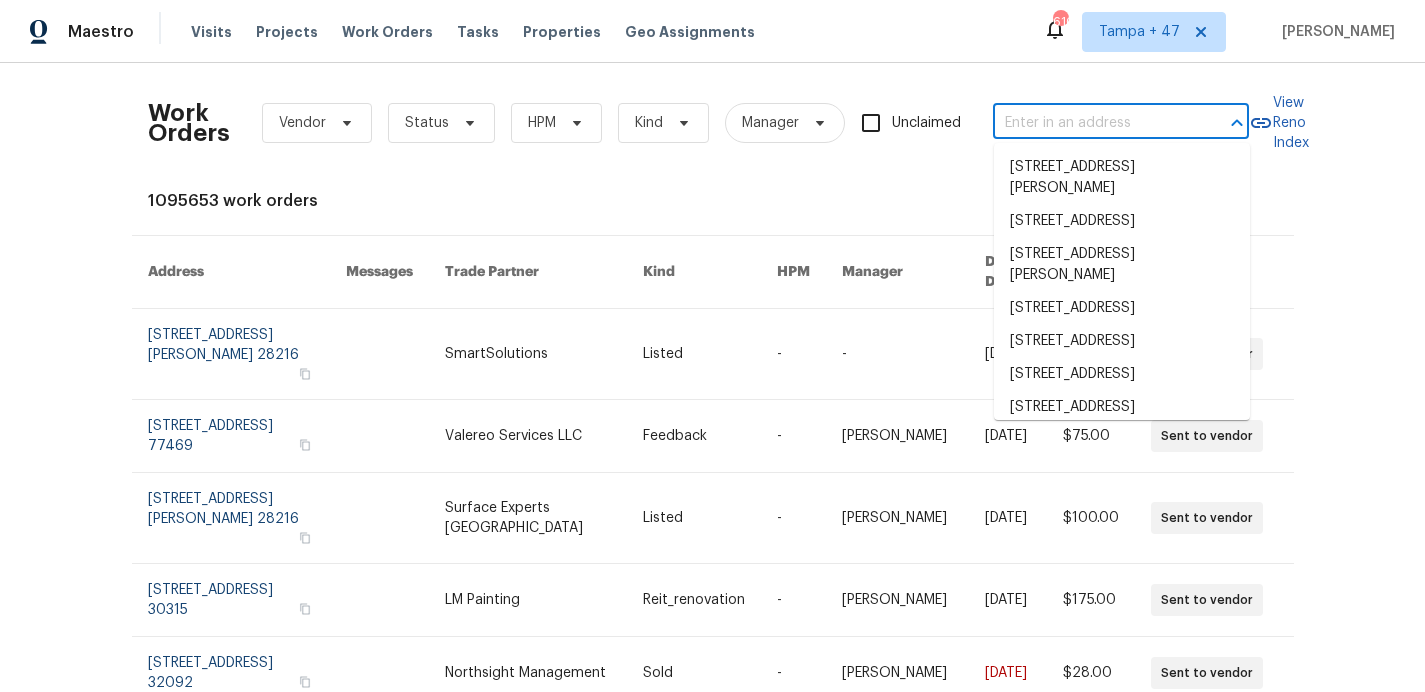 click at bounding box center [1093, 123] 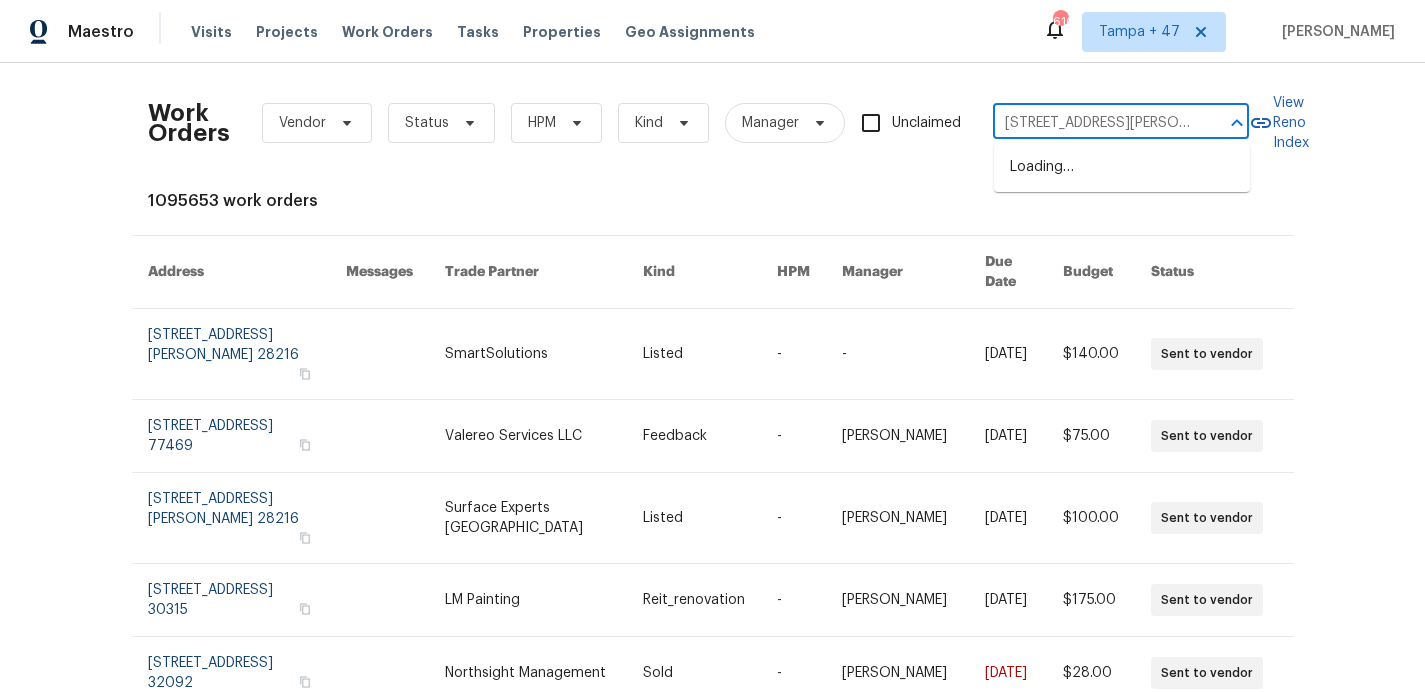 scroll, scrollTop: 0, scrollLeft: 31, axis: horizontal 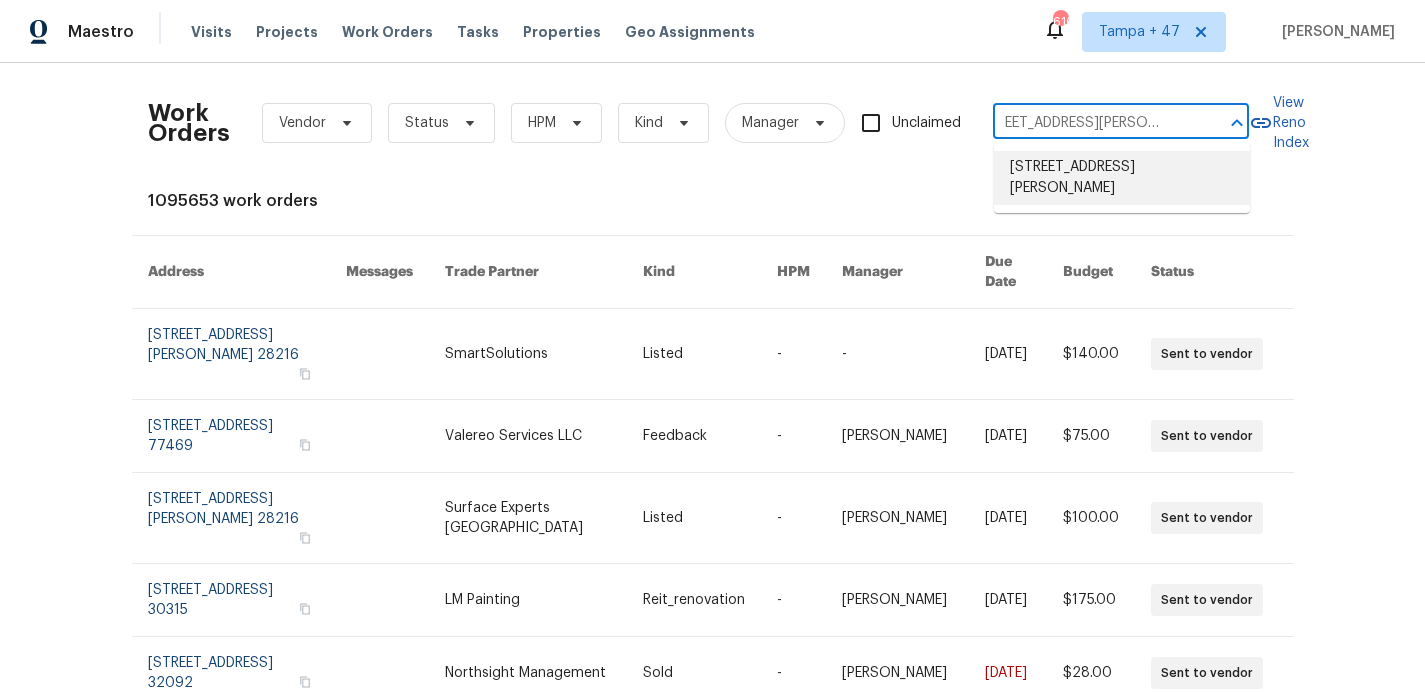 click on "[STREET_ADDRESS][PERSON_NAME]" at bounding box center (1122, 178) 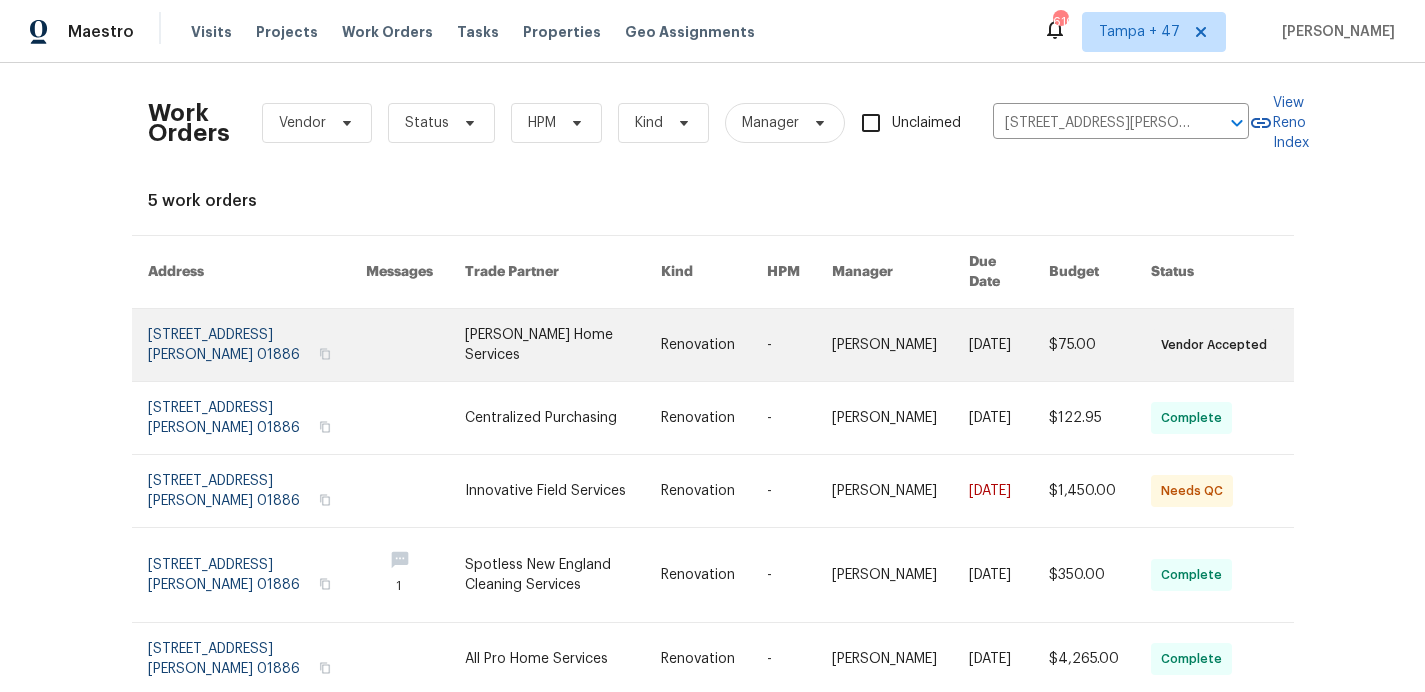 click at bounding box center (257, 345) 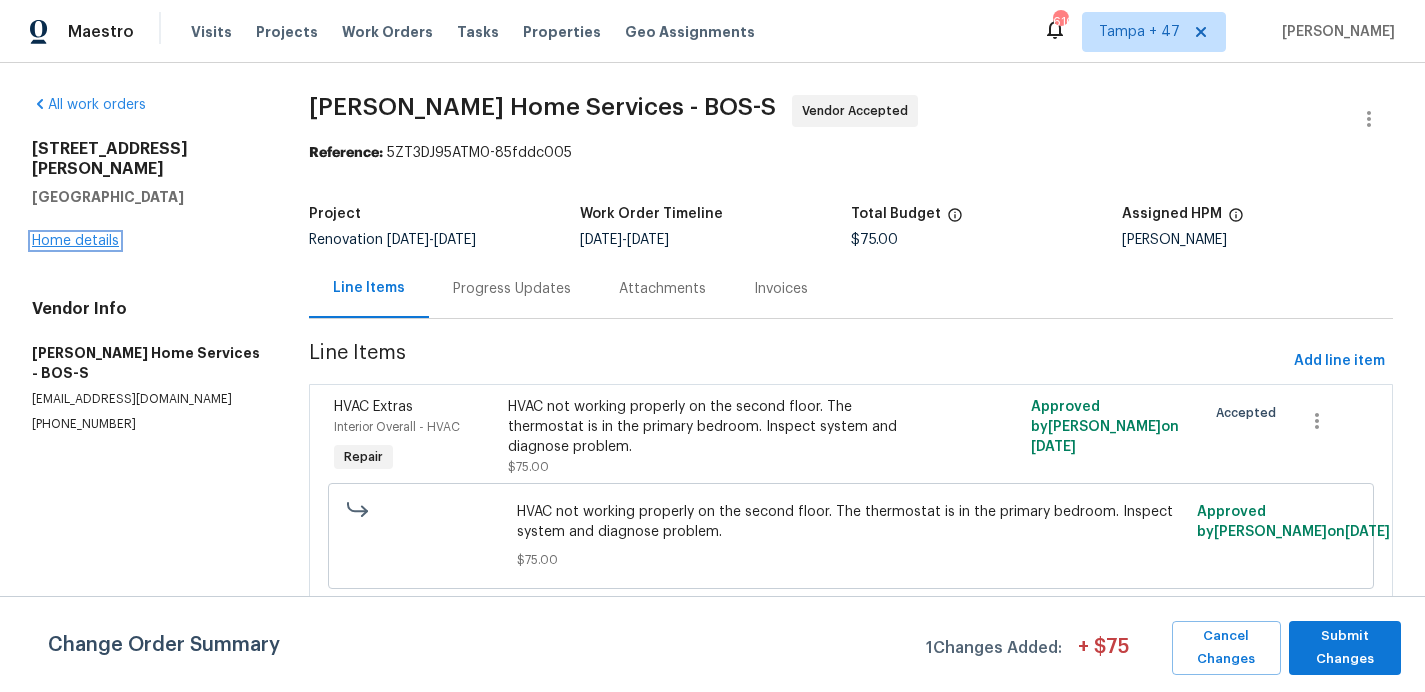 click on "Home details" at bounding box center (75, 241) 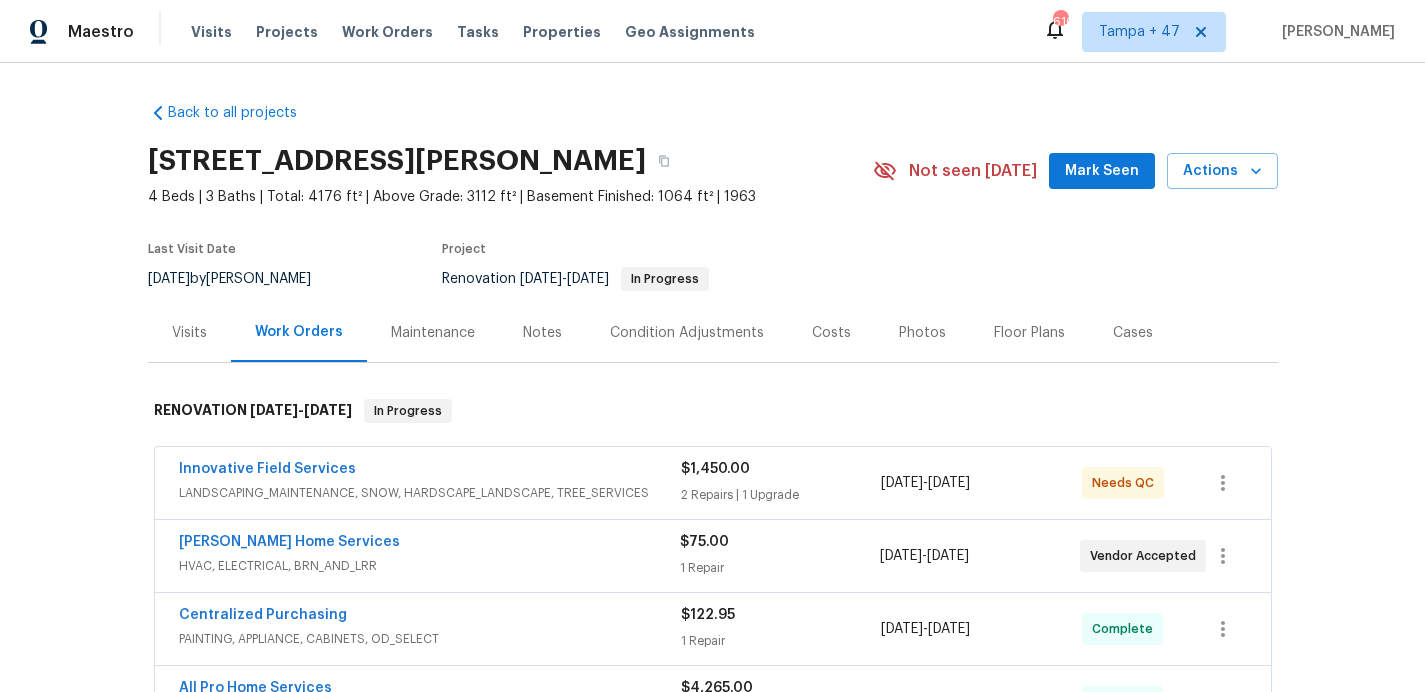scroll, scrollTop: 432, scrollLeft: 0, axis: vertical 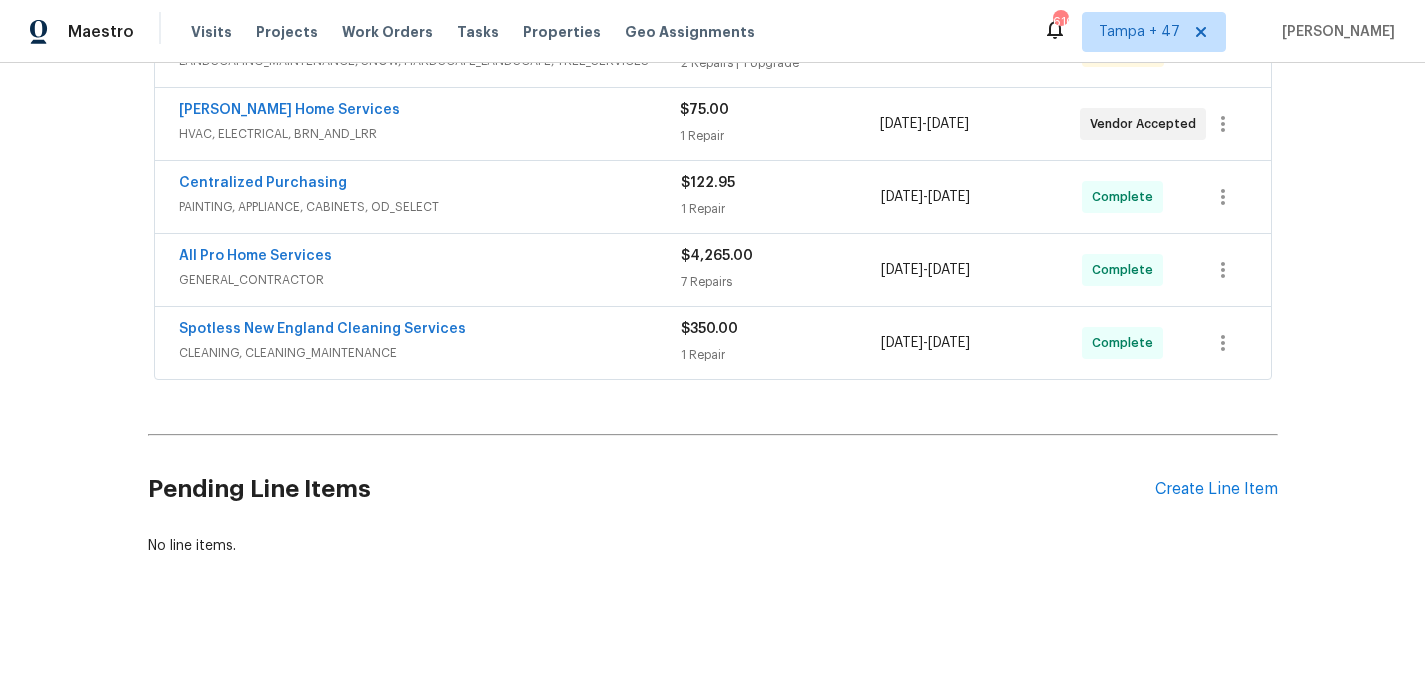 click on "CLEANING, CLEANING_MAINTENANCE" at bounding box center (430, 353) 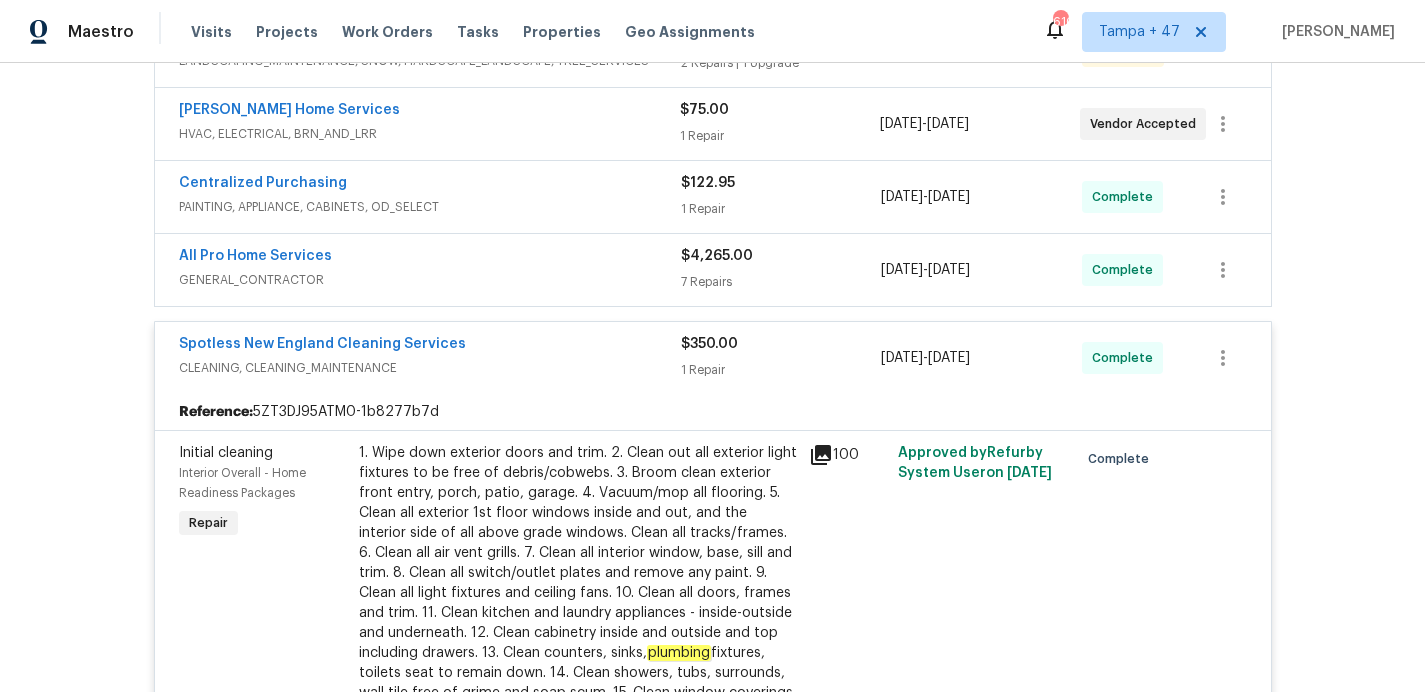 click on "GENERAL_CONTRACTOR" at bounding box center [430, 280] 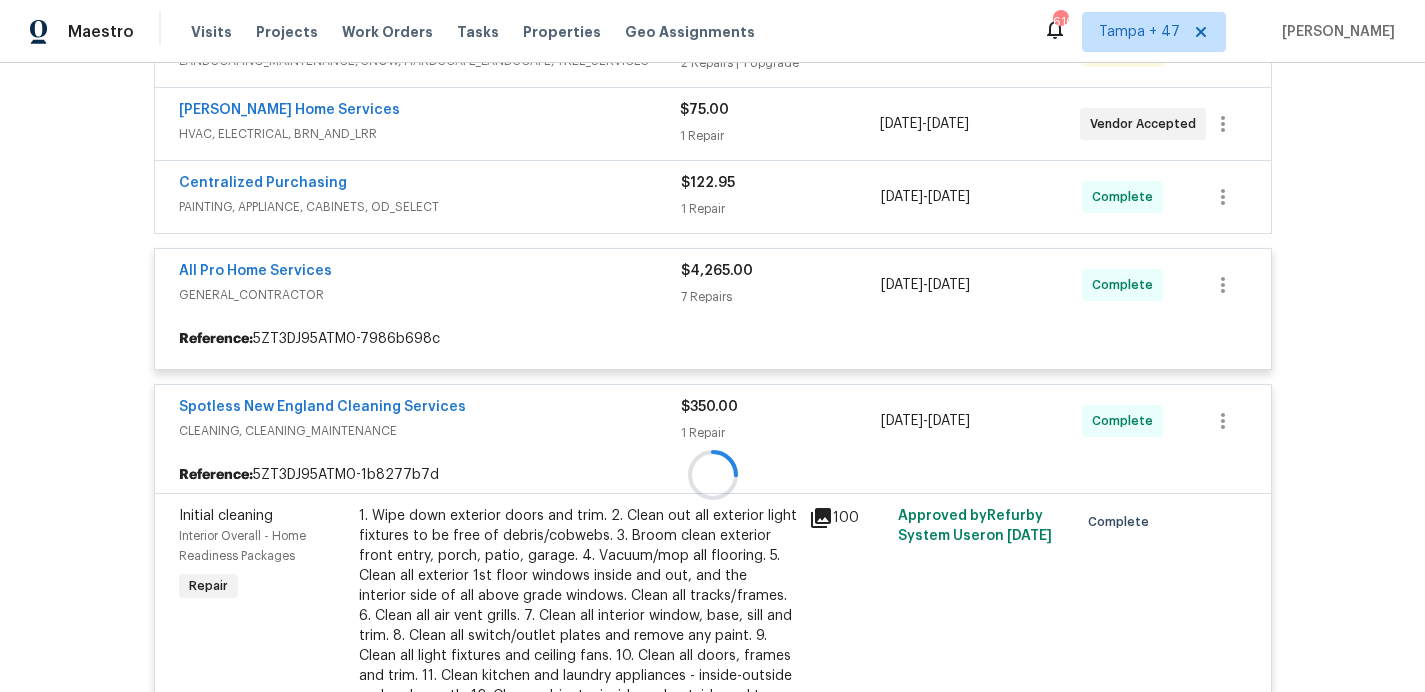 click at bounding box center [713, 475] 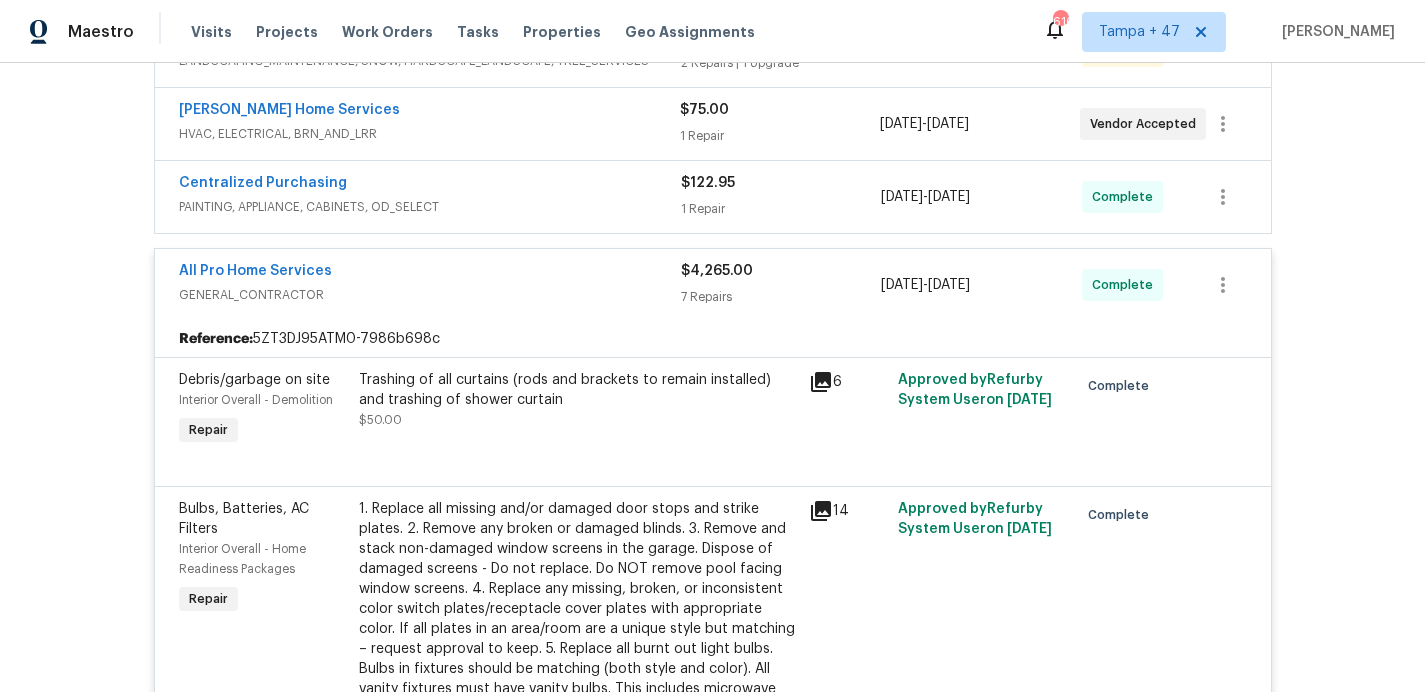 click on "PAINTING, APPLIANCE, CABINETS, OD_SELECT" at bounding box center [430, 207] 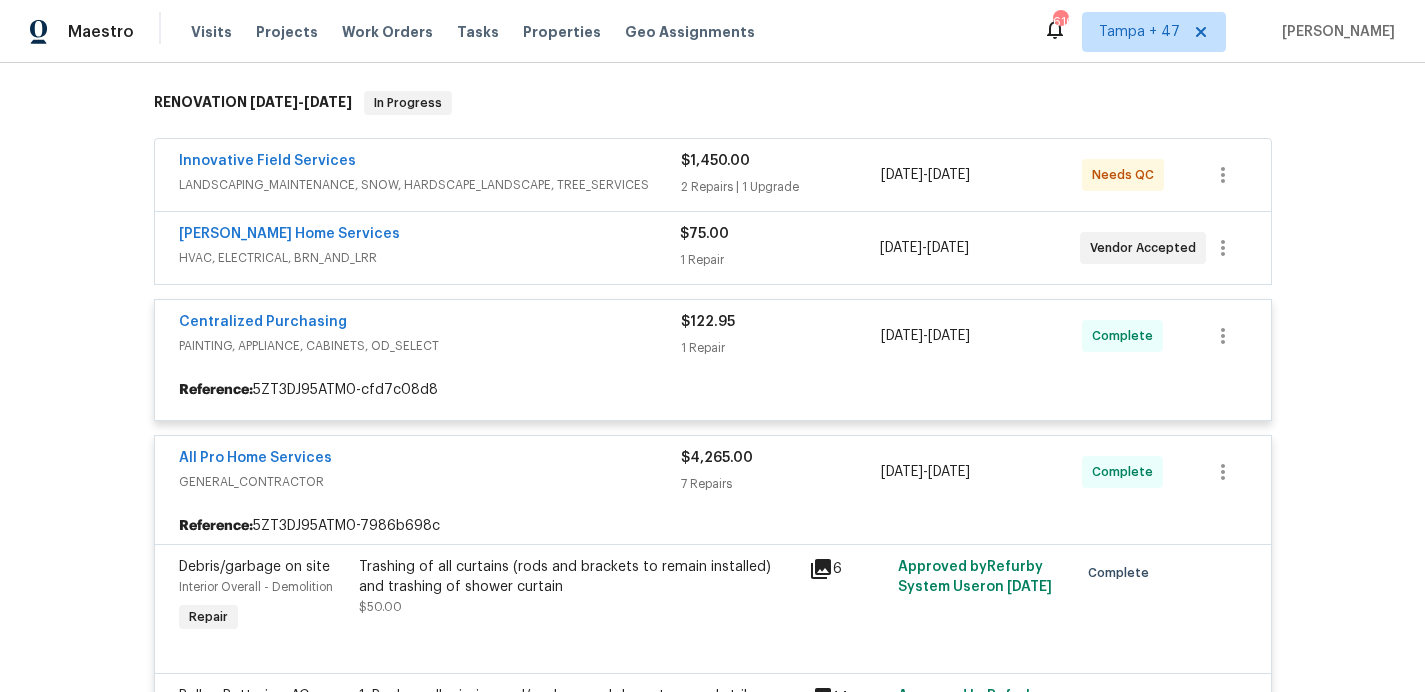 scroll, scrollTop: 289, scrollLeft: 0, axis: vertical 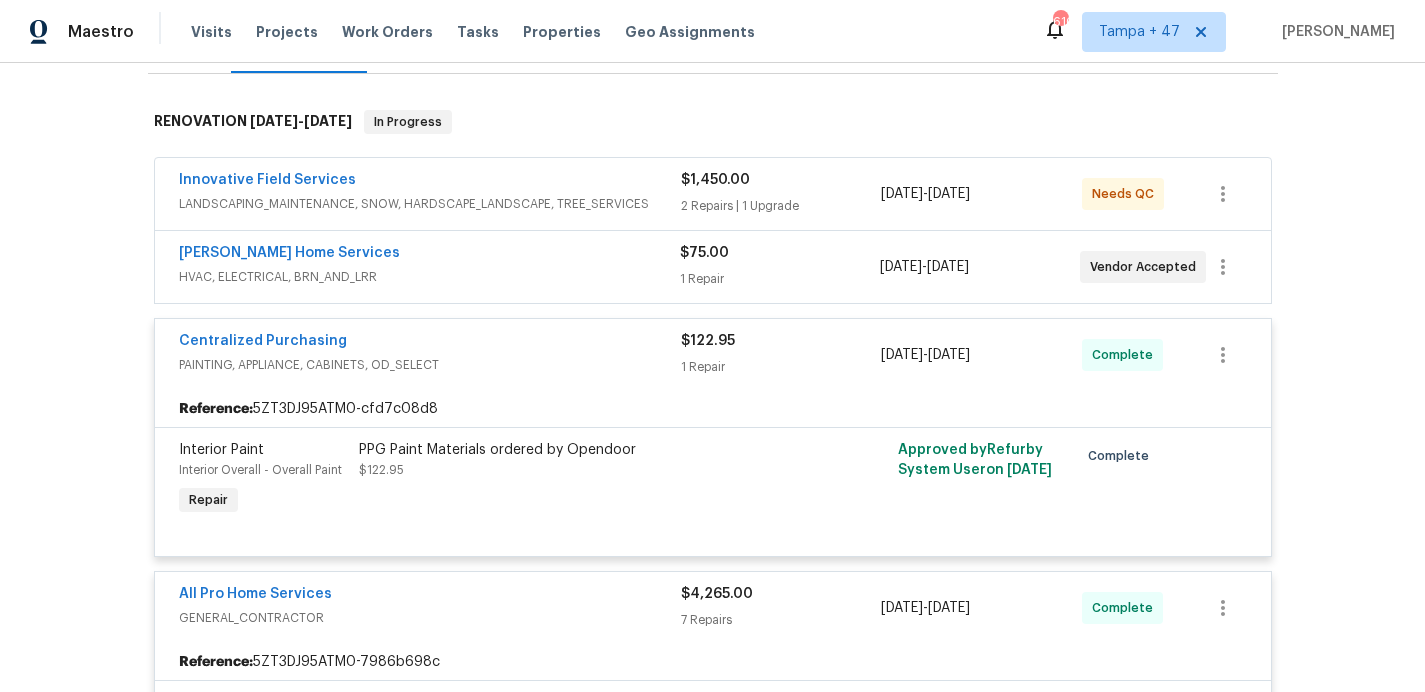 click on "Tingley Home Services" at bounding box center (429, 255) 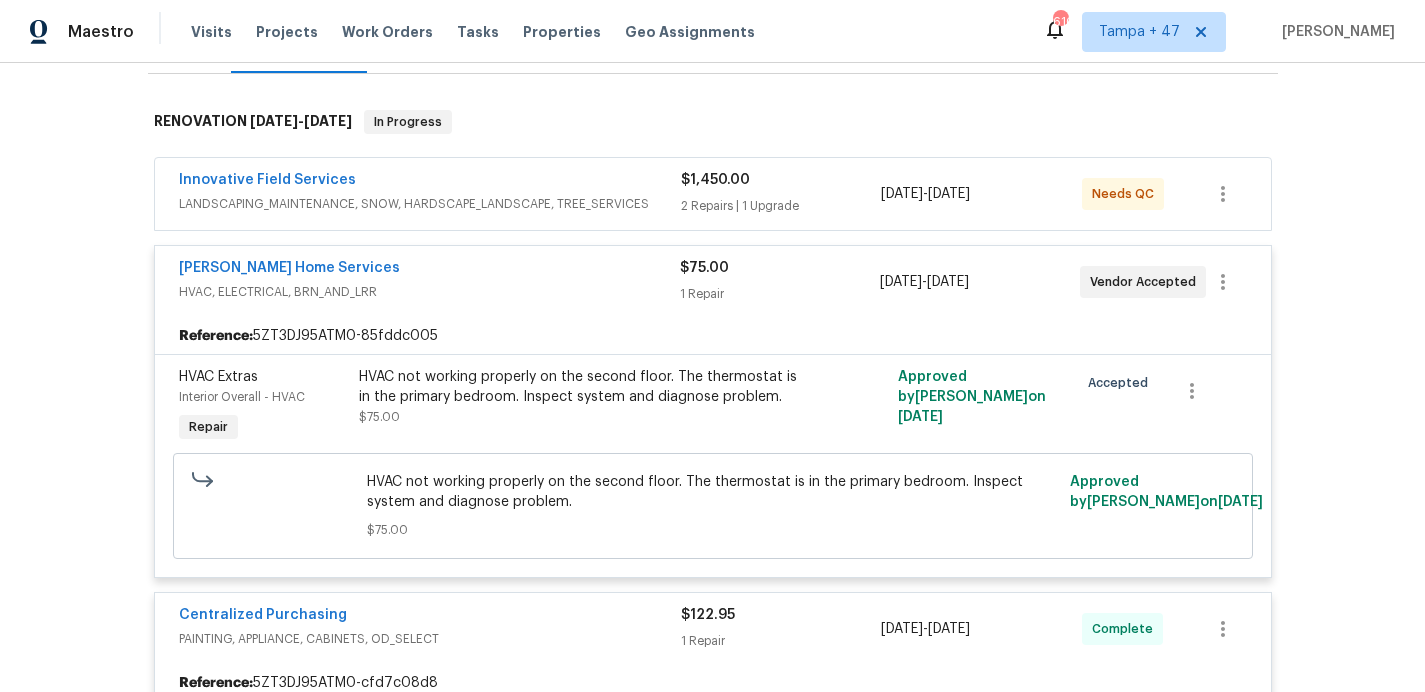 click on "LANDSCAPING_MAINTENANCE, SNOW, HARDSCAPE_LANDSCAPE, TREE_SERVICES" at bounding box center (430, 204) 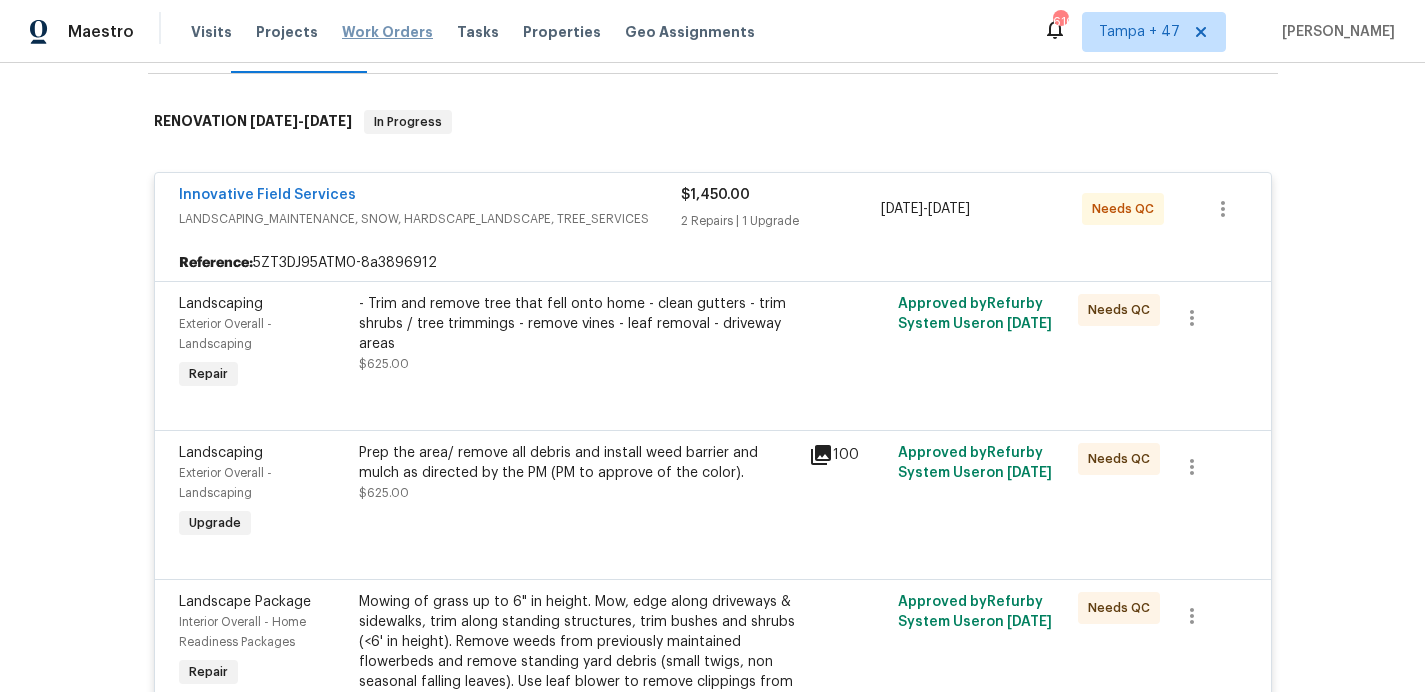 click on "Work Orders" at bounding box center [387, 32] 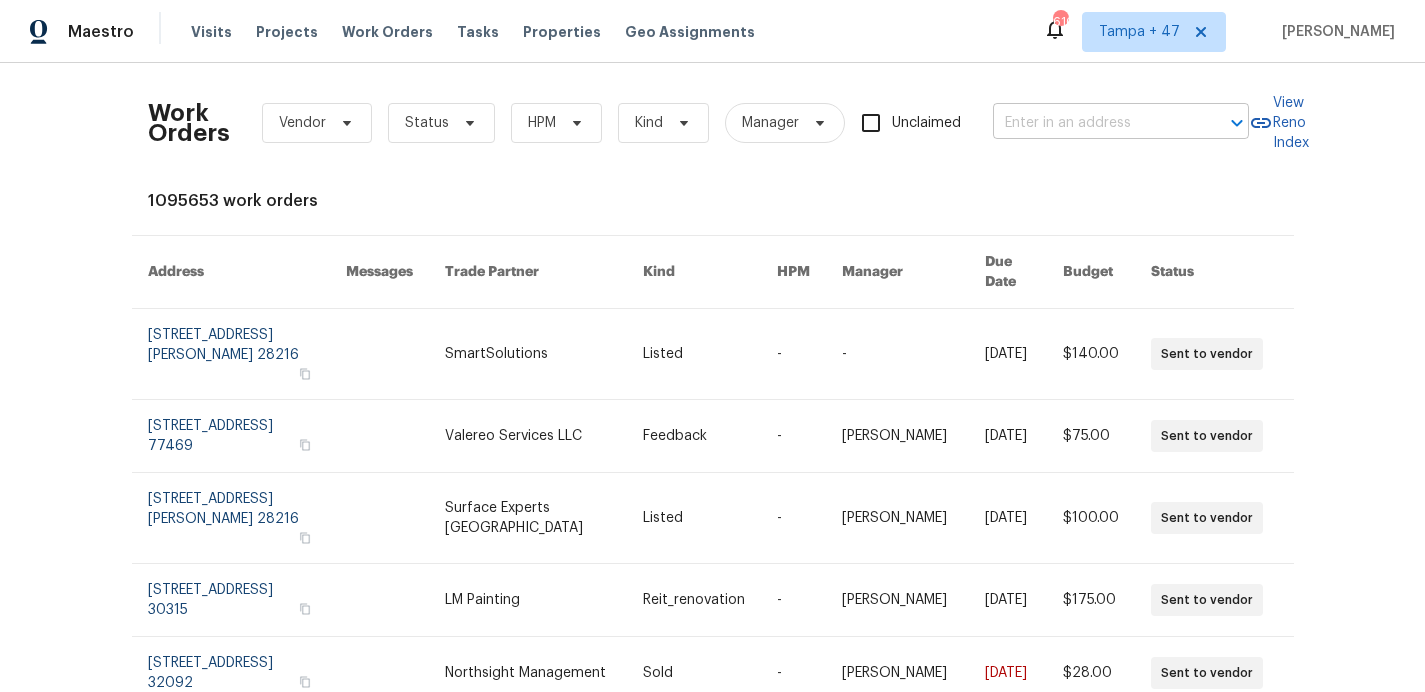 click at bounding box center [1093, 123] 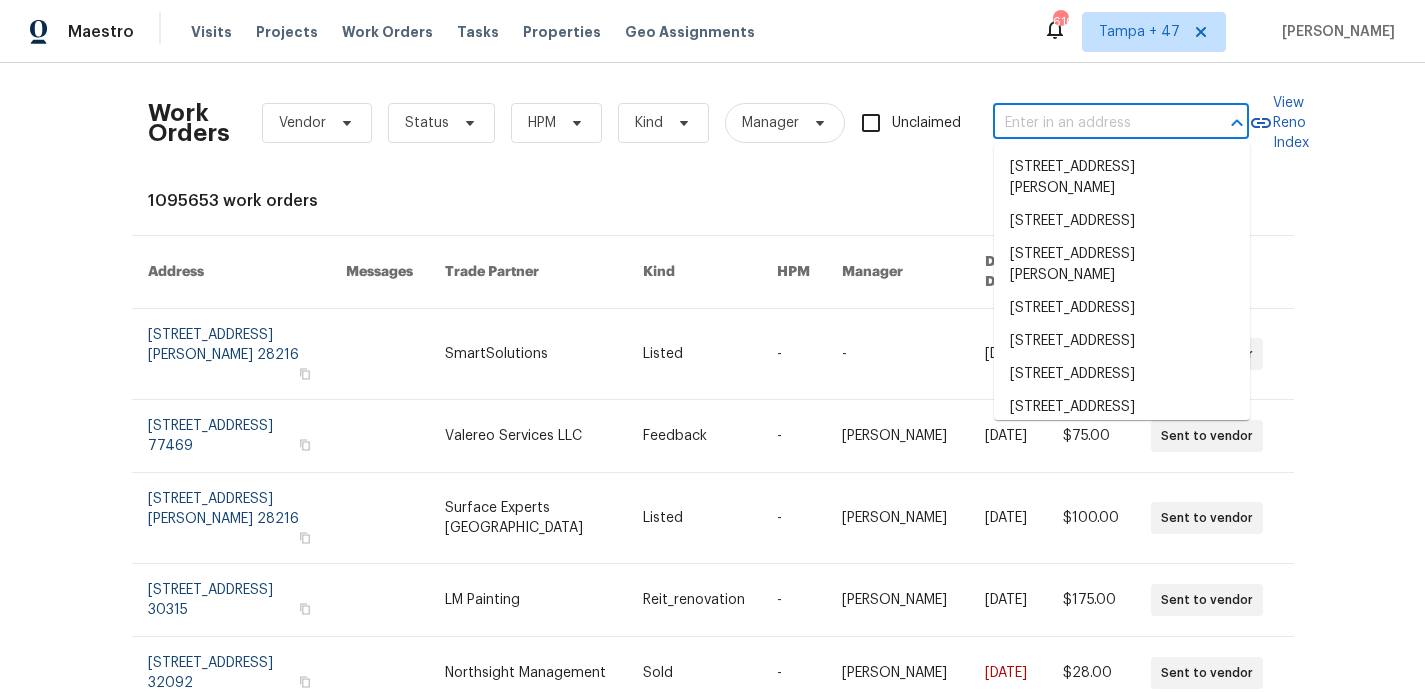paste on "[STREET_ADDRESS][PERSON_NAME]" 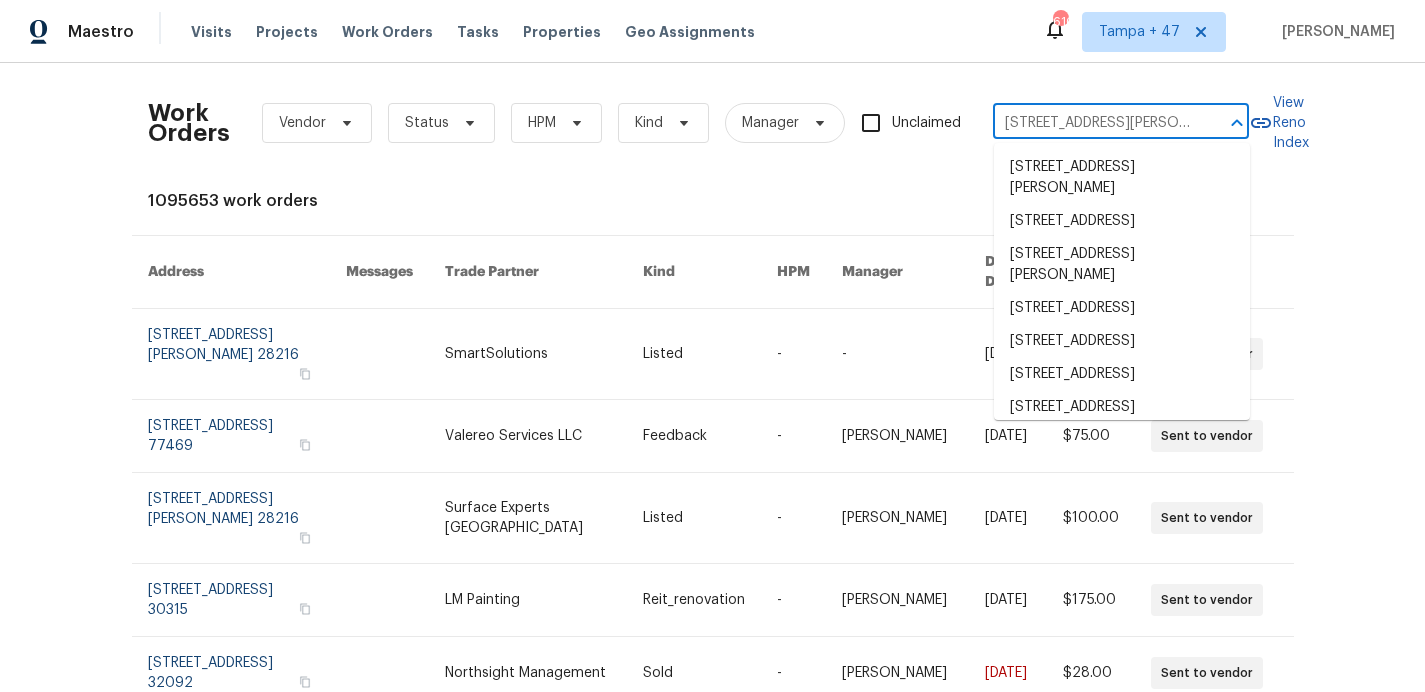 scroll, scrollTop: 0, scrollLeft: 31, axis: horizontal 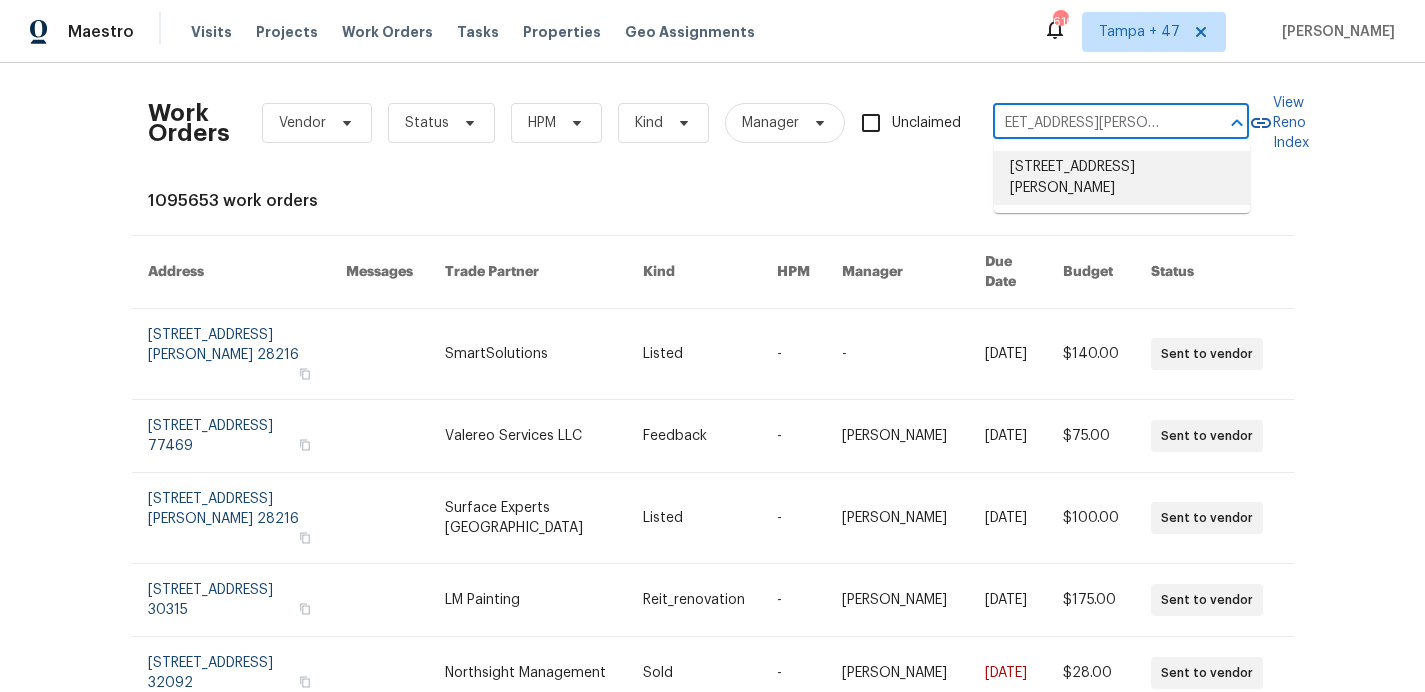 click on "[STREET_ADDRESS][PERSON_NAME]" at bounding box center [1122, 178] 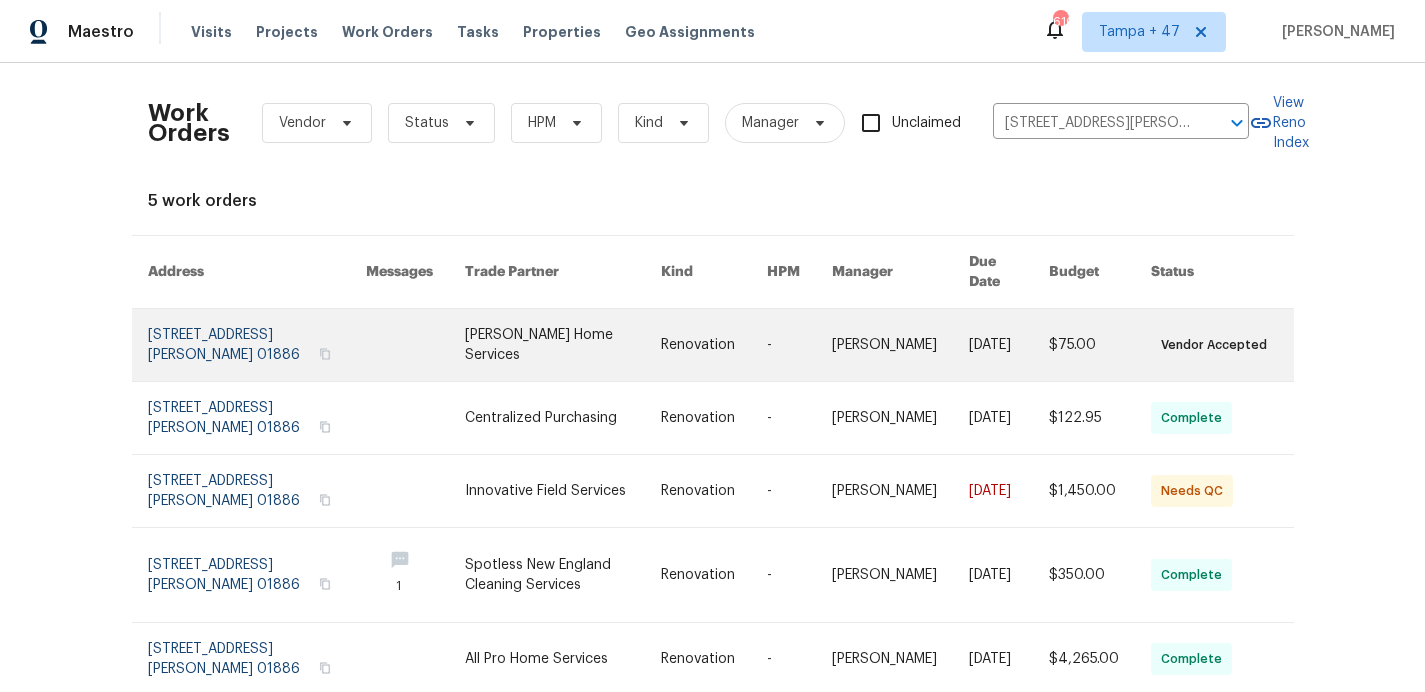 click at bounding box center (257, 345) 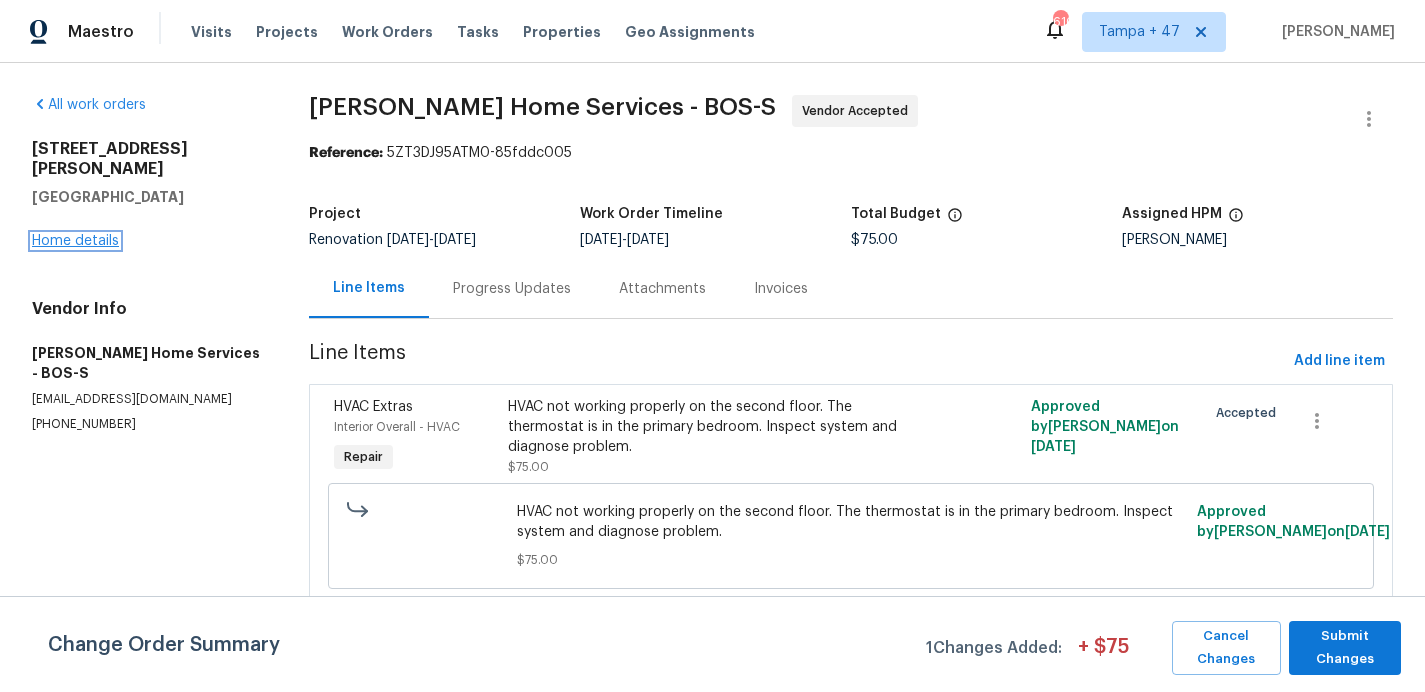click on "Home details" at bounding box center (75, 241) 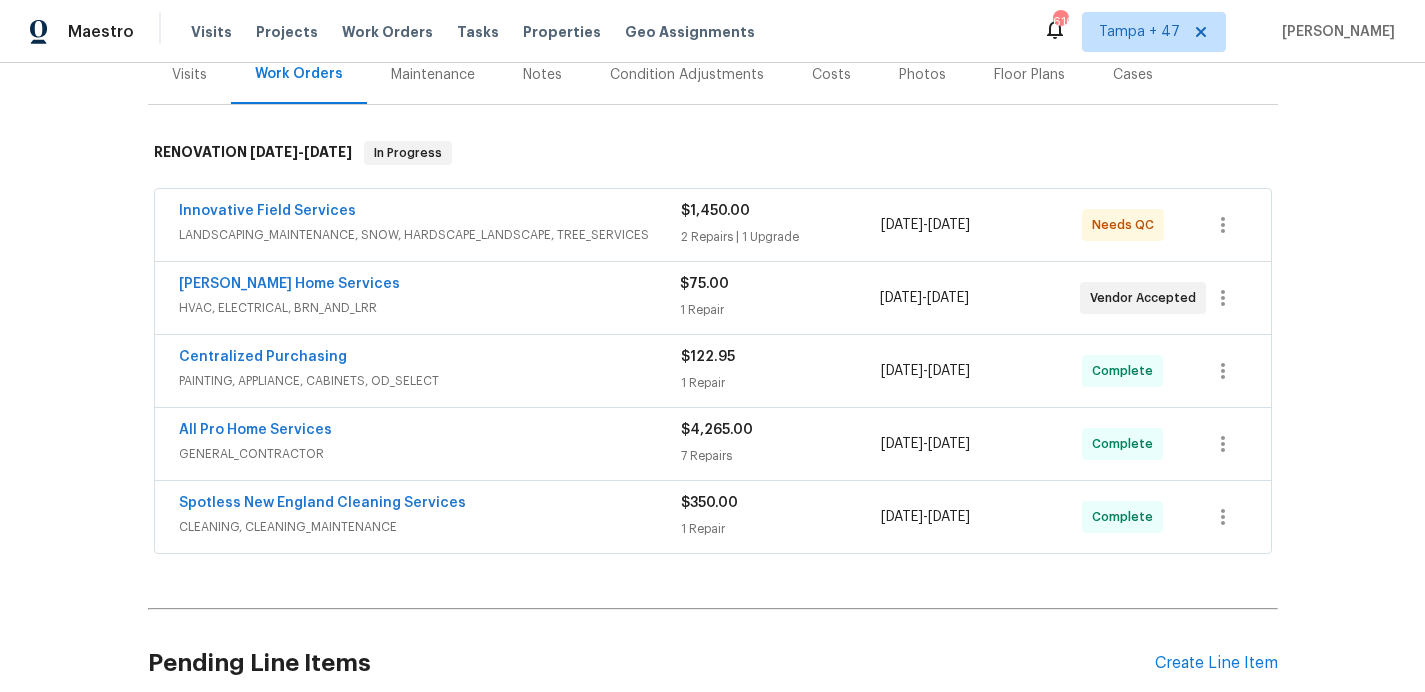 scroll, scrollTop: 432, scrollLeft: 0, axis: vertical 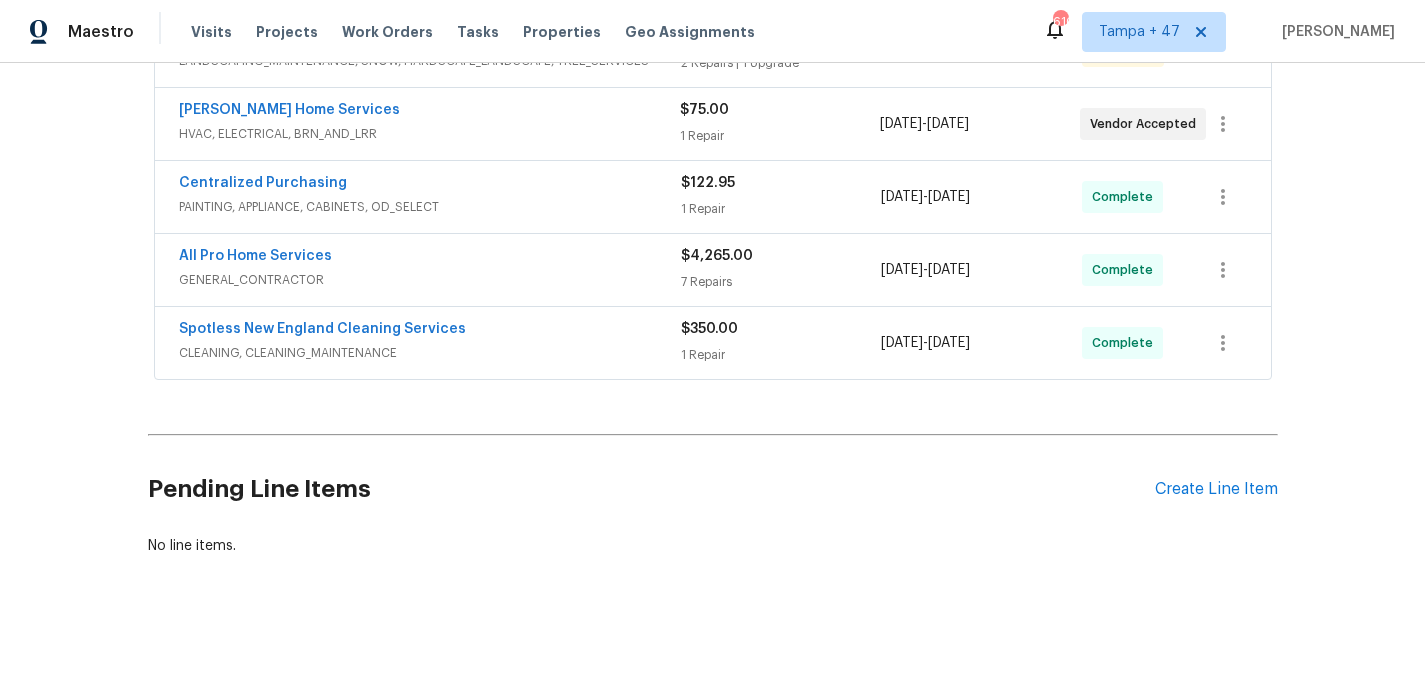 click on "CLEANING, CLEANING_MAINTENANCE" at bounding box center [430, 353] 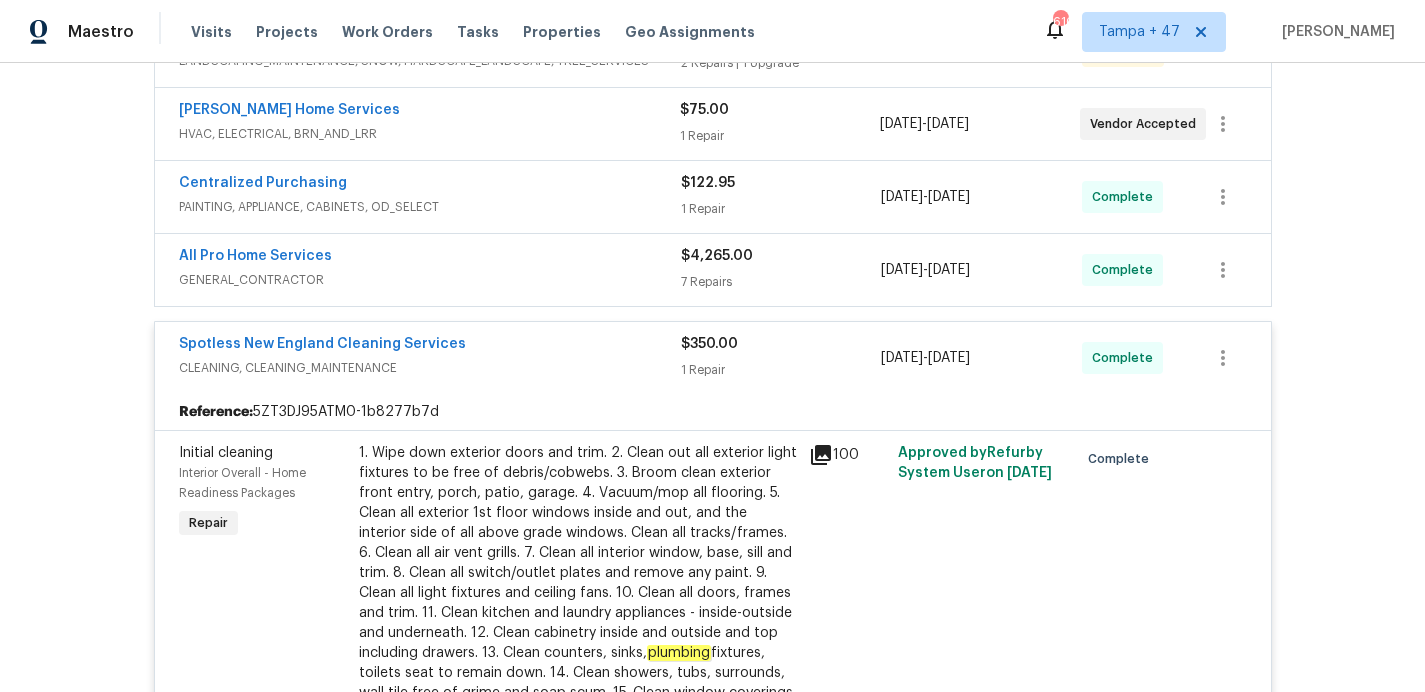 click on "All Pro Home Services" at bounding box center [430, 258] 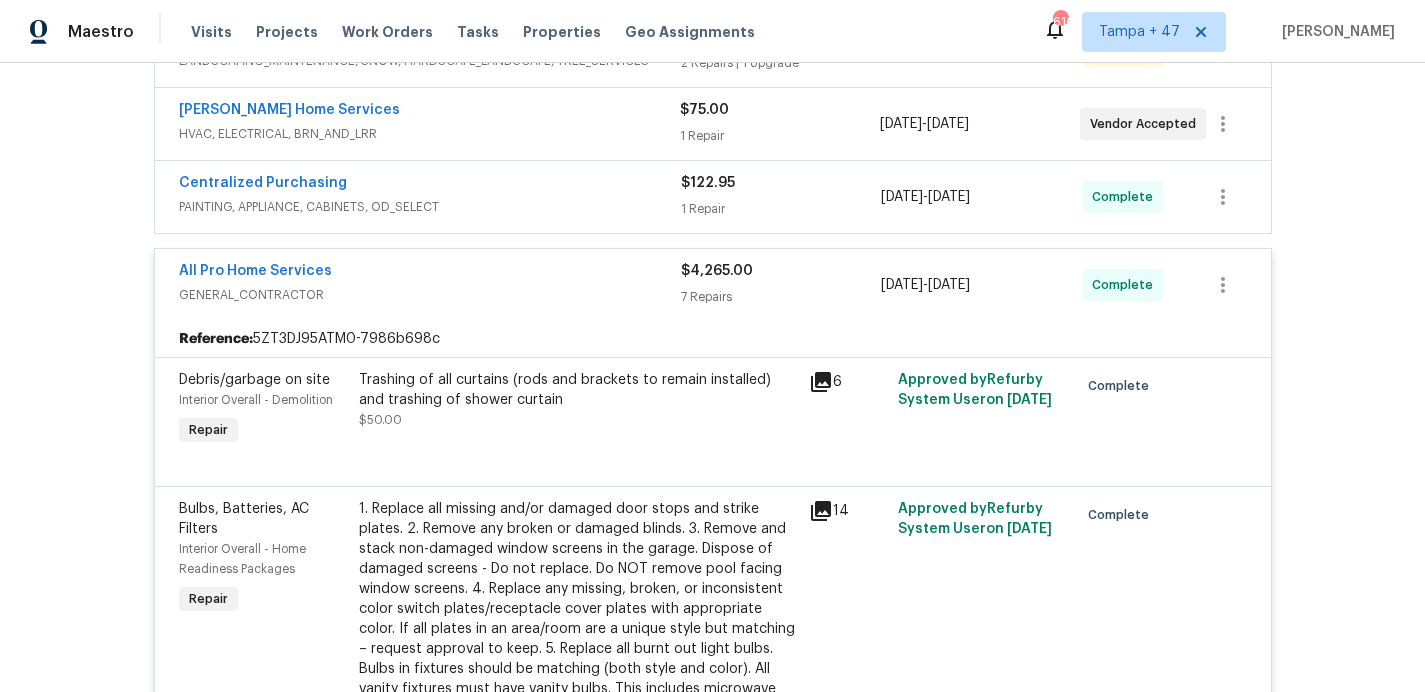 click on "Centralized Purchasing PAINTING, APPLIANCE, CABINETS, OD_SELECT $122.95 1 Repair 7/8/2025  -  7/8/2025 Complete" at bounding box center (713, 197) 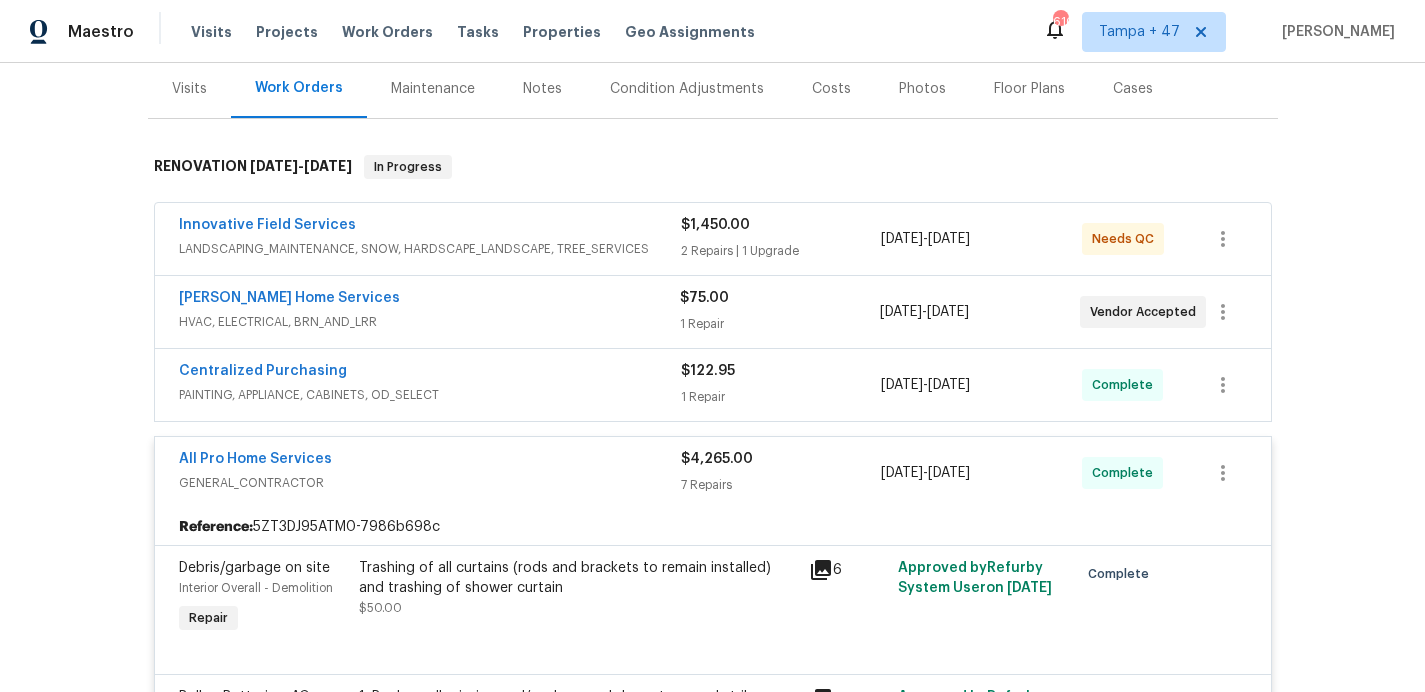 scroll, scrollTop: 214, scrollLeft: 0, axis: vertical 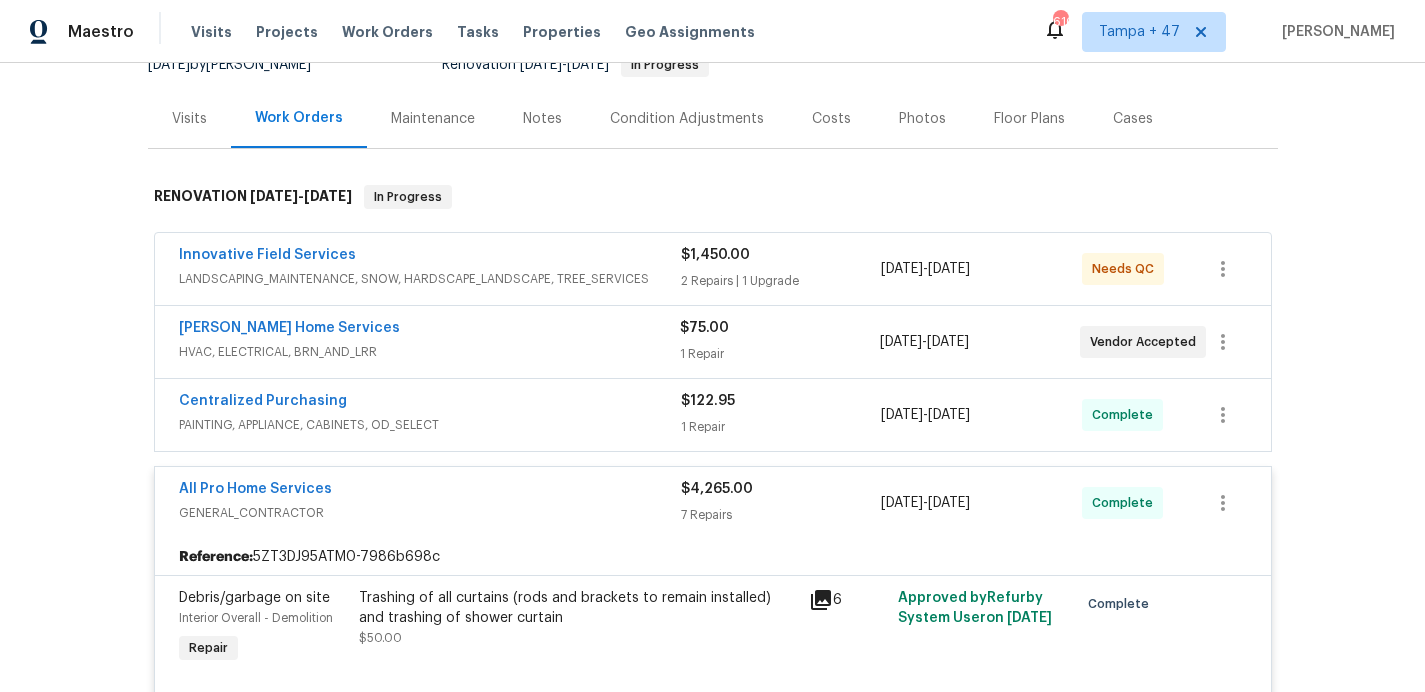 click on "Centralized Purchasing" at bounding box center [430, 403] 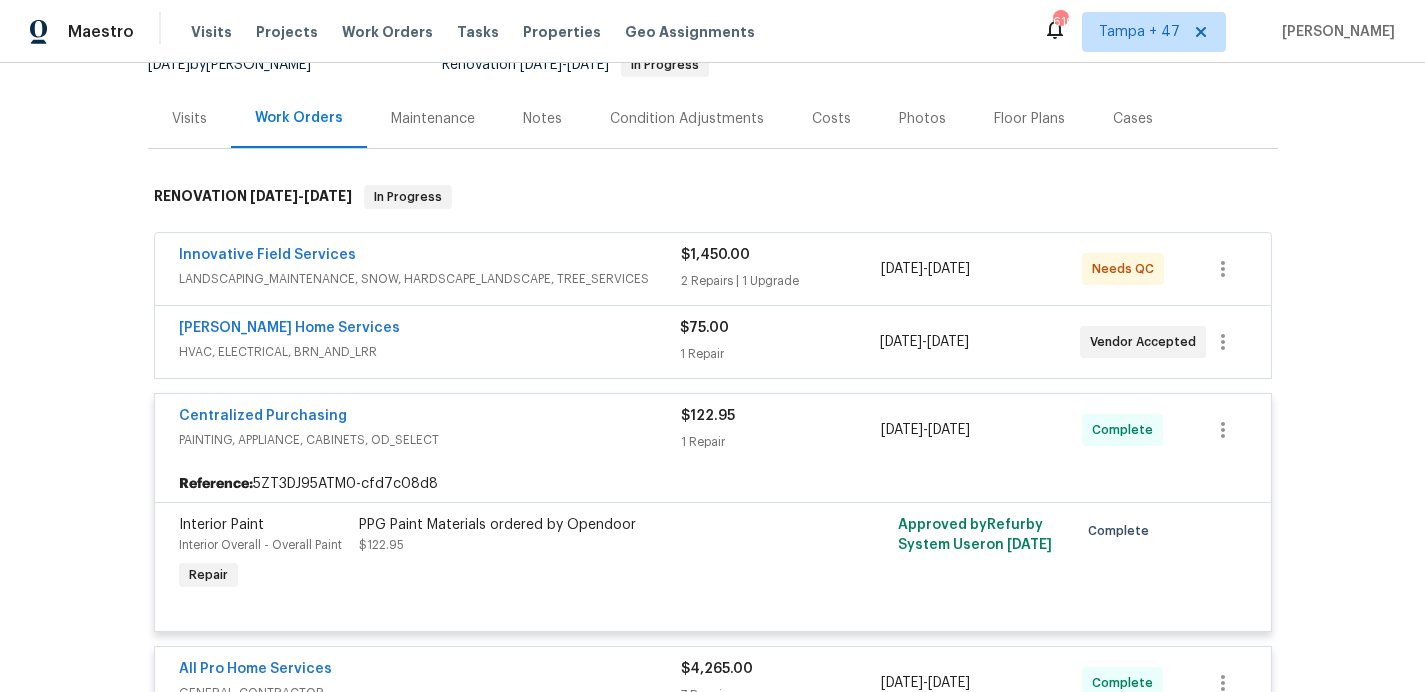 click on "HVAC, ELECTRICAL, BRN_AND_LRR" at bounding box center [429, 352] 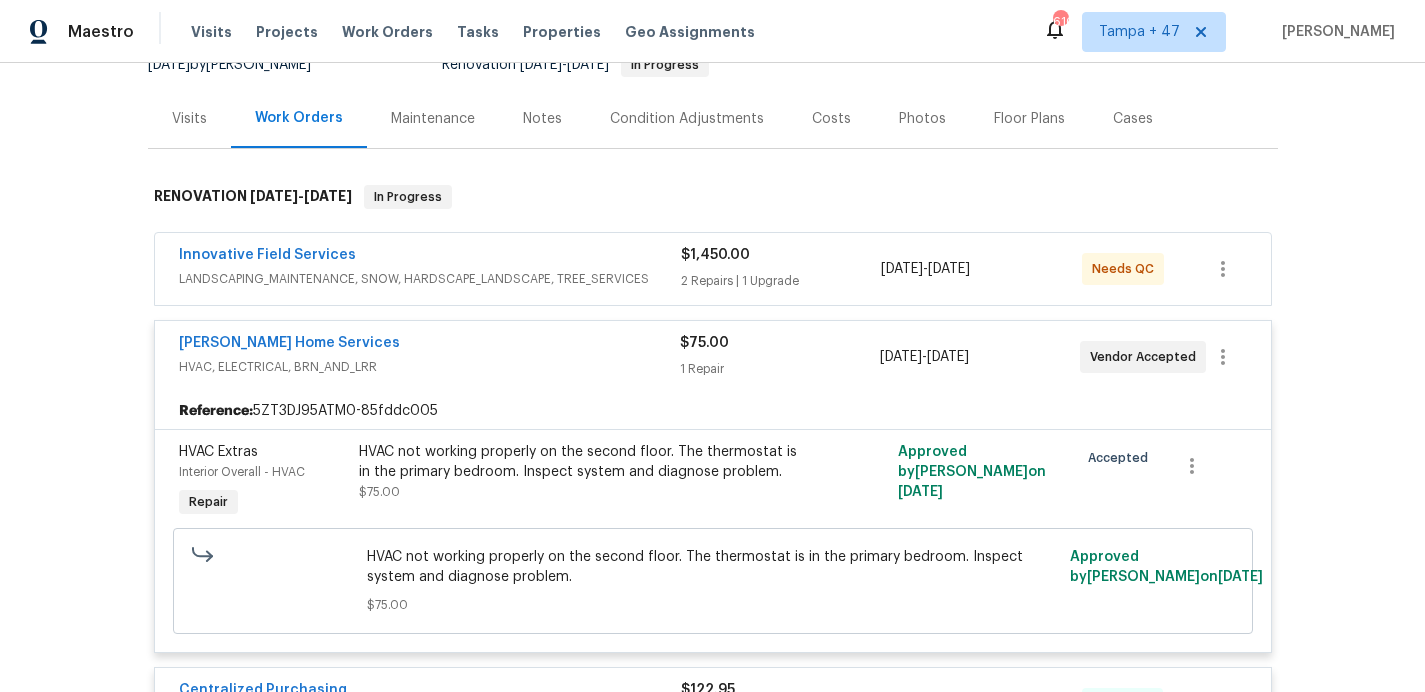 click on "LANDSCAPING_MAINTENANCE, SNOW, HARDSCAPE_LANDSCAPE, TREE_SERVICES" at bounding box center (430, 279) 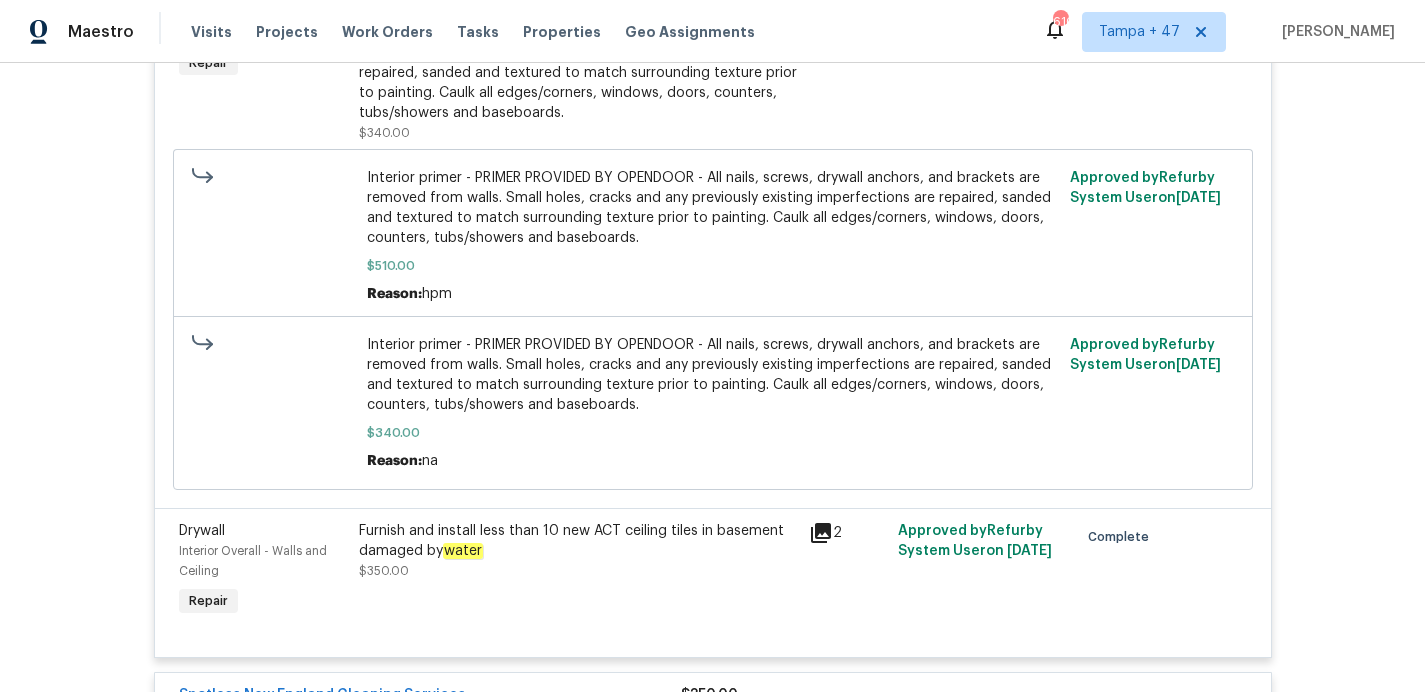 scroll, scrollTop: 4016, scrollLeft: 0, axis: vertical 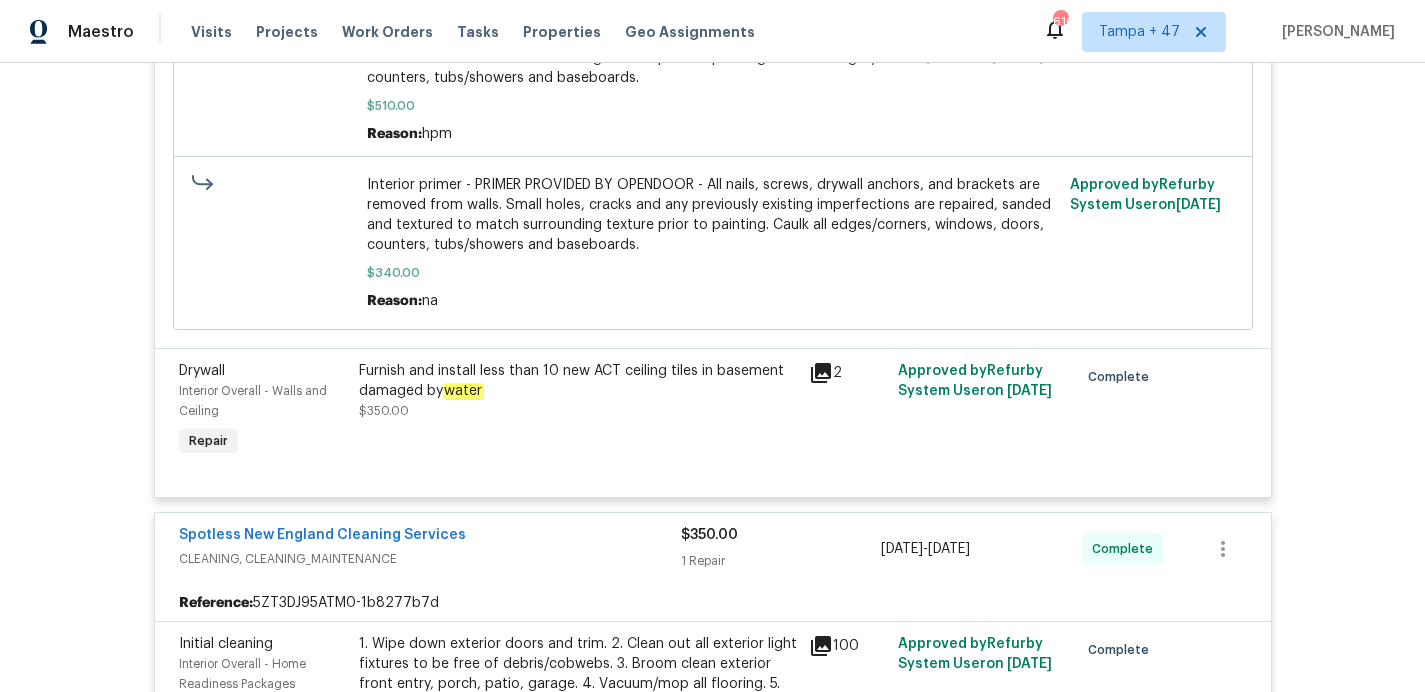 click on "Furnish and install less than 10 new ACT ceiling tiles in basement damaged by  water" at bounding box center (578, 381) 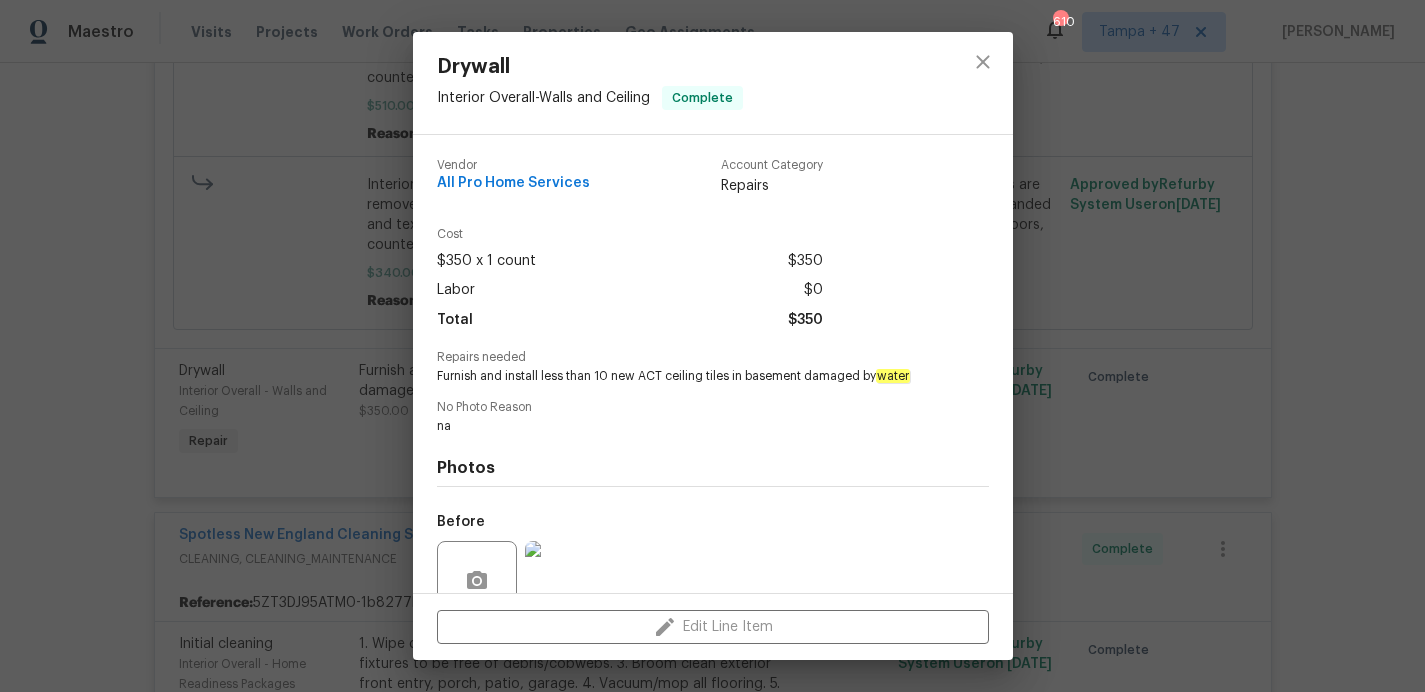 scroll, scrollTop: 178, scrollLeft: 0, axis: vertical 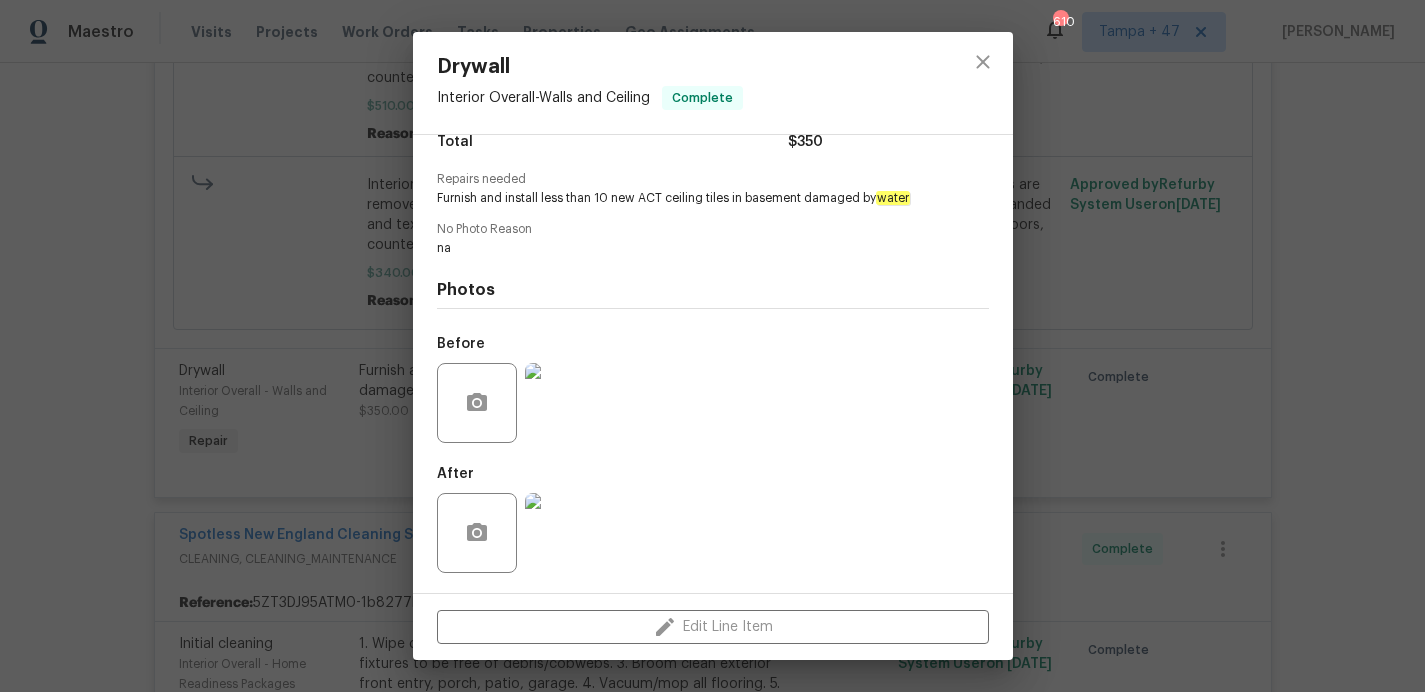 click at bounding box center [565, 403] 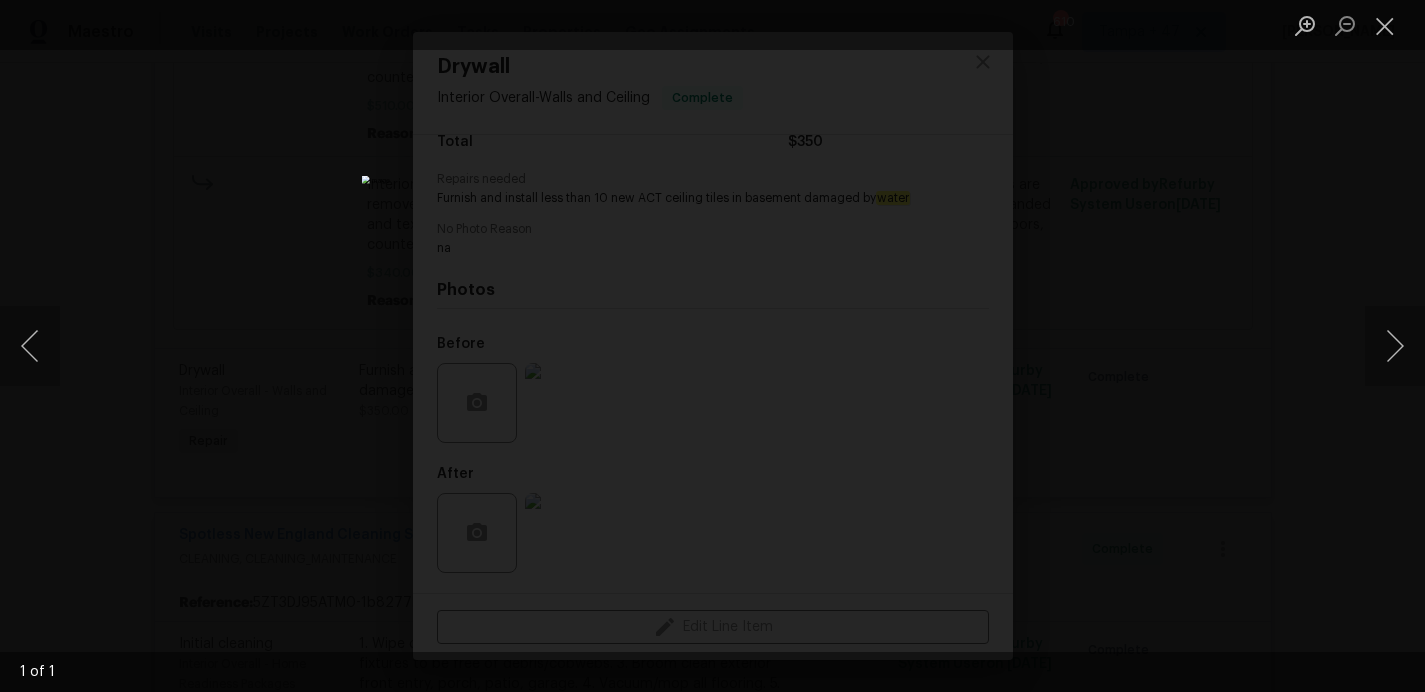 click at bounding box center (712, 346) 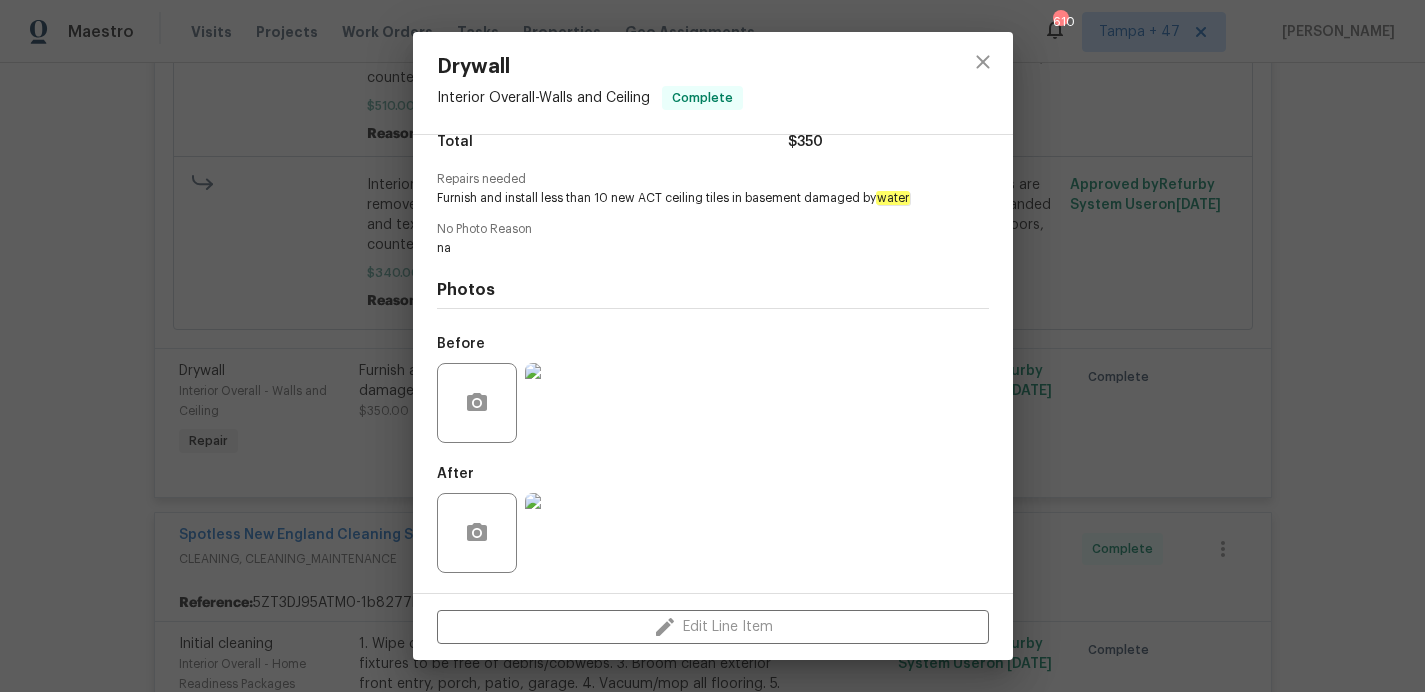 click on "Drywall Interior Overall  -  Walls and Ceiling Complete Vendor All Pro Home Services Account Category Repairs Cost $350 x 1 count $350 Labor $0 Total $350 Repairs needed Furnish and install less than 10 new ACT ceiling tiles in basement damaged by  water No Photo Reason na Photos Before After  Edit Line Item" at bounding box center [712, 346] 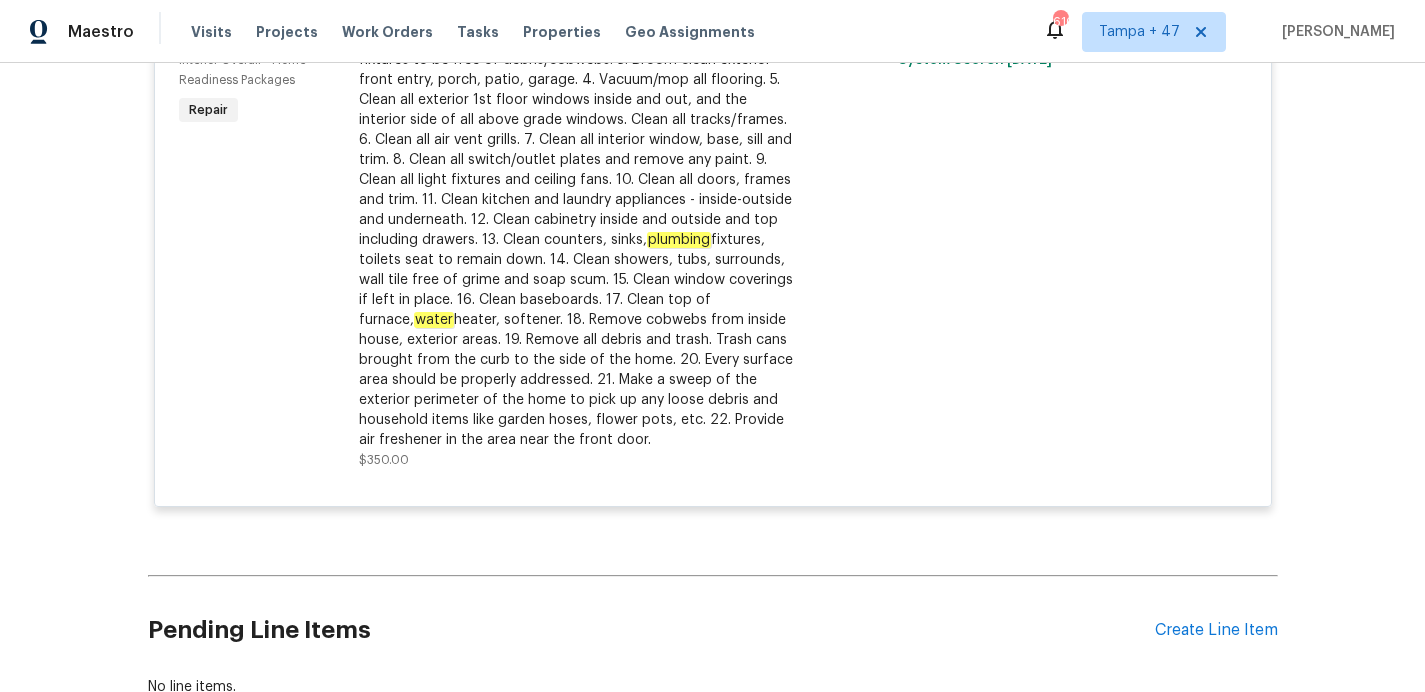 scroll, scrollTop: 4752, scrollLeft: 0, axis: vertical 